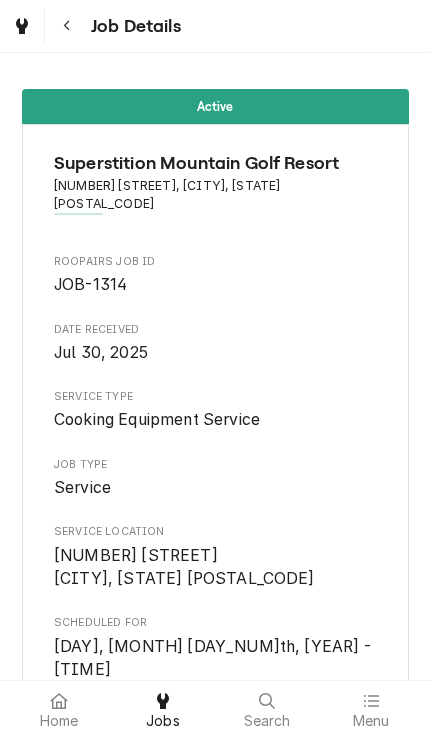 scroll, scrollTop: 0, scrollLeft: 0, axis: both 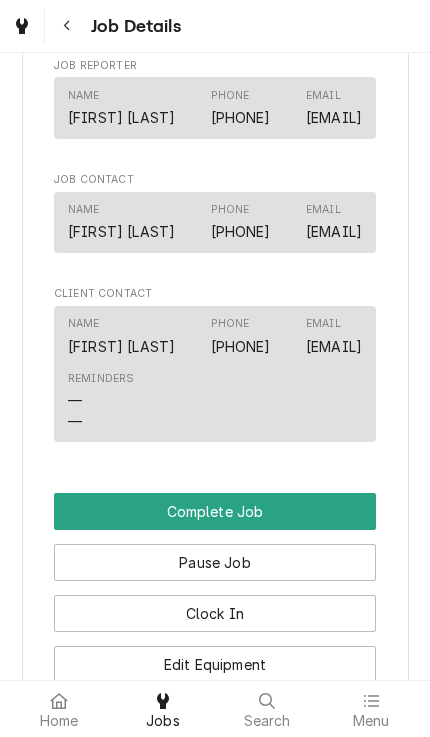 click on "Complete Job" at bounding box center (215, 511) 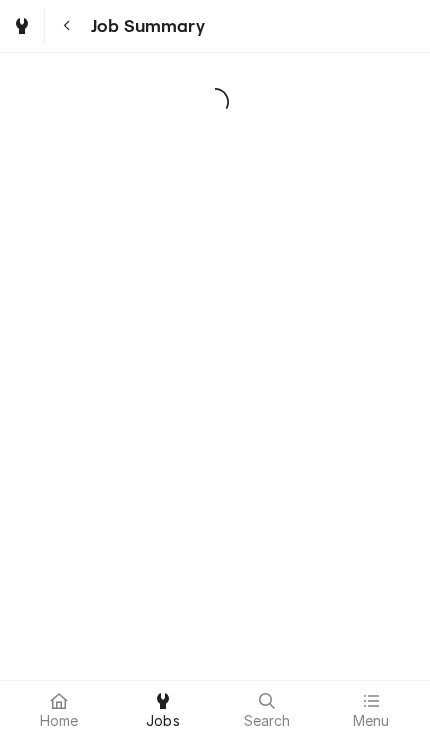 scroll, scrollTop: 0, scrollLeft: 0, axis: both 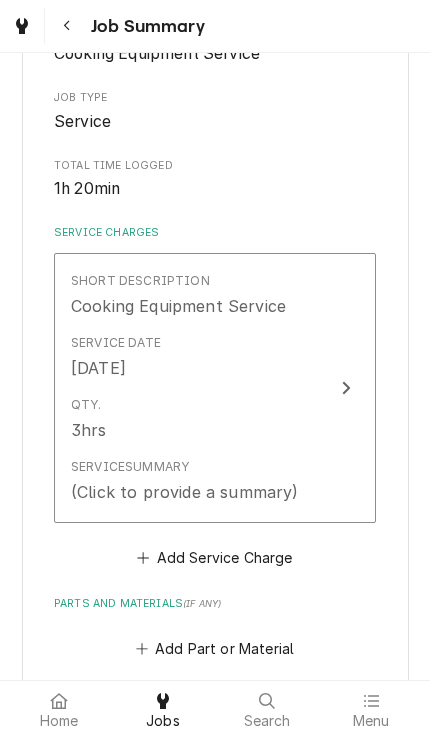 click on "Short Description Cooking Equipment Service Service Date [DATE] Qty. [NUMBER]hrs Service  Summary (Click to provide a summary)" at bounding box center (215, 388) 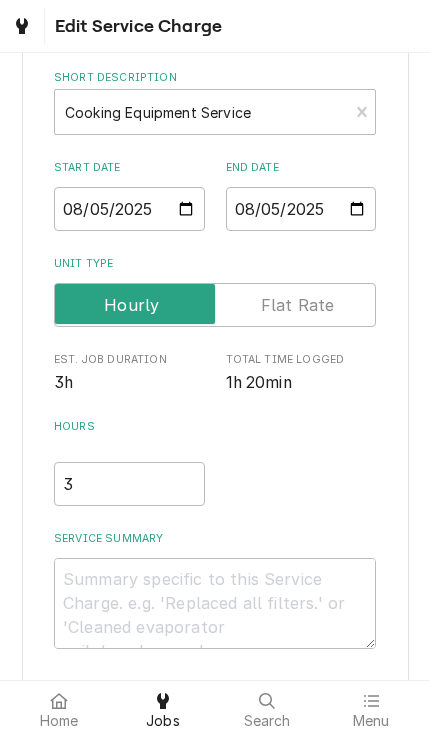 scroll, scrollTop: 135, scrollLeft: 0, axis: vertical 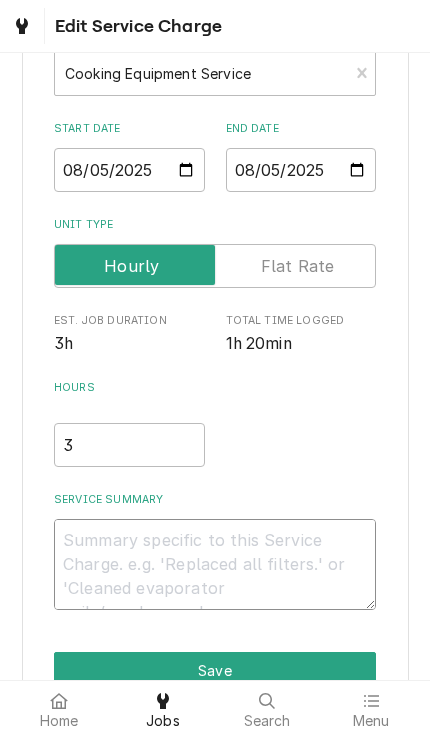 click on "Service Summary" at bounding box center [215, 564] 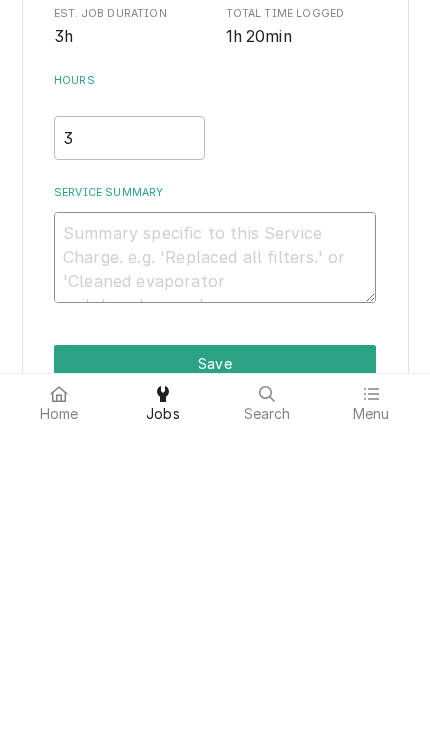 type on "x" 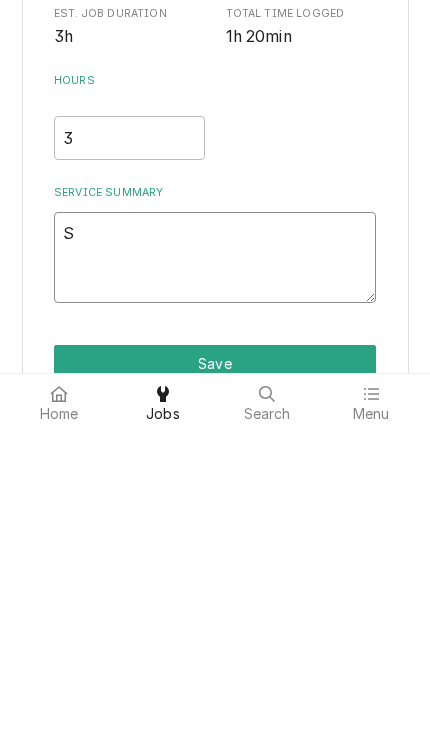 type on "Sp" 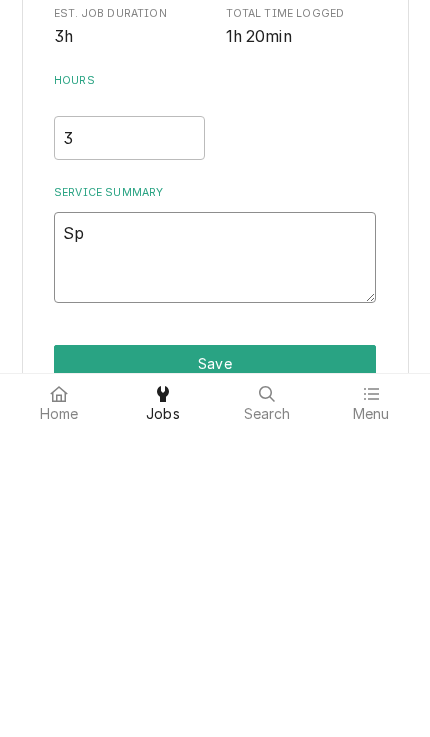 type on "x" 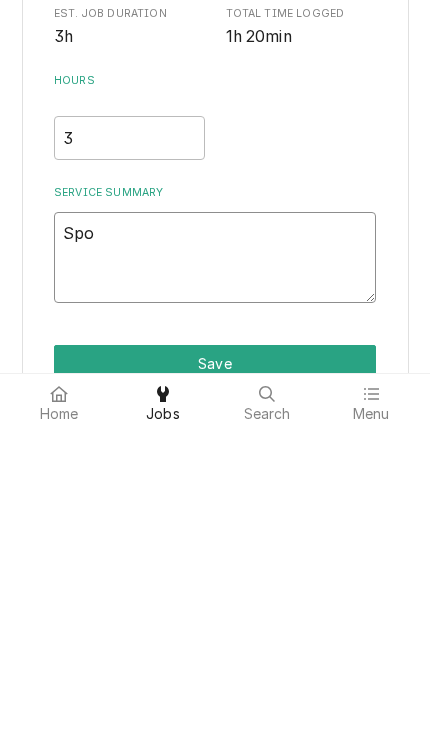 type on "x" 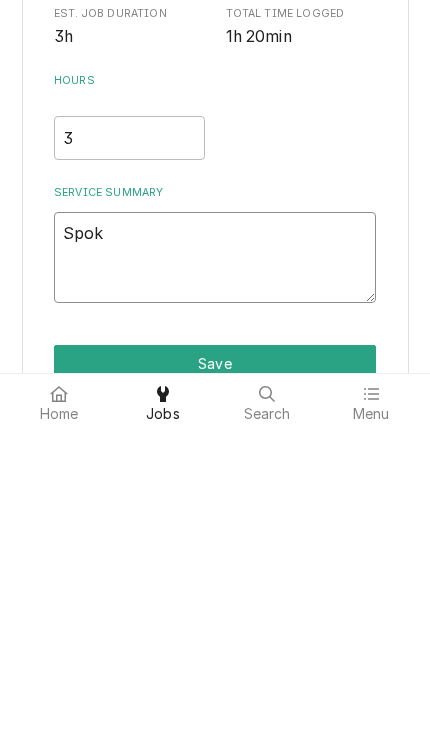 type on "x" 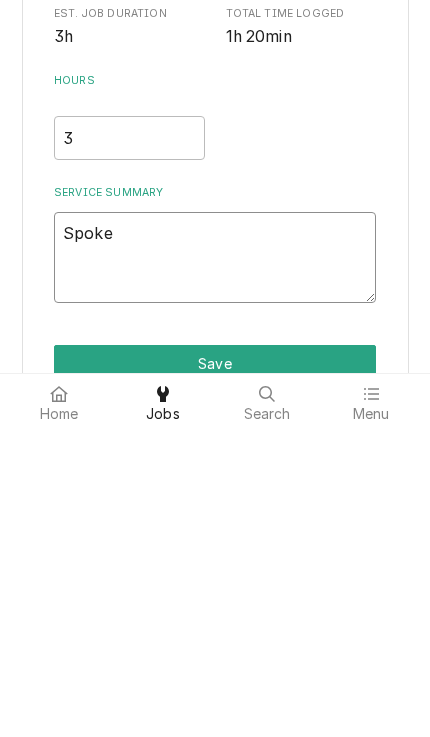 type on "x" 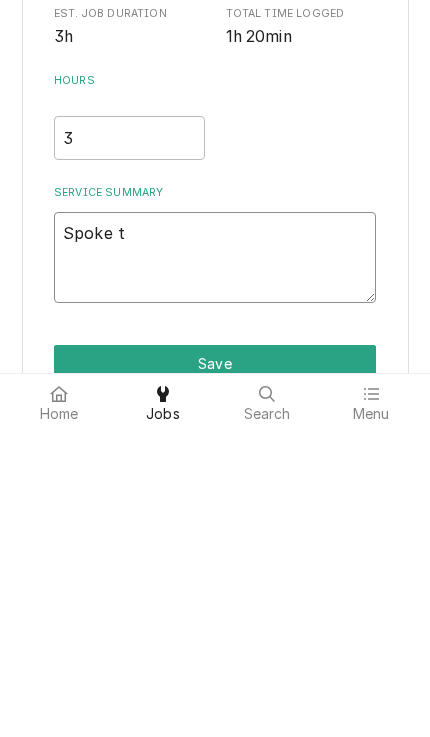 type on "x" 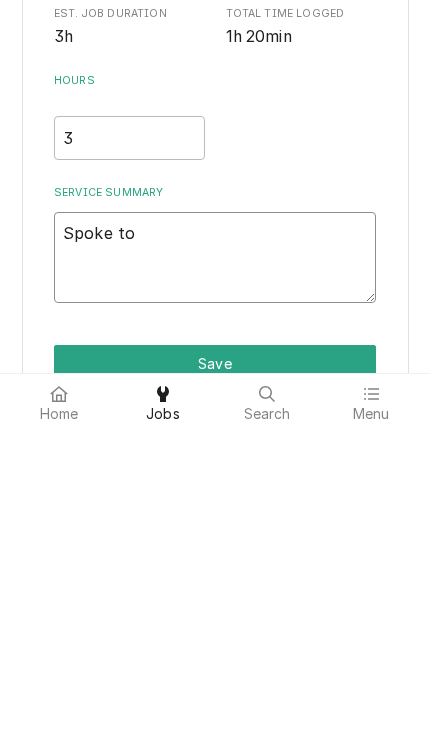 type on "x" 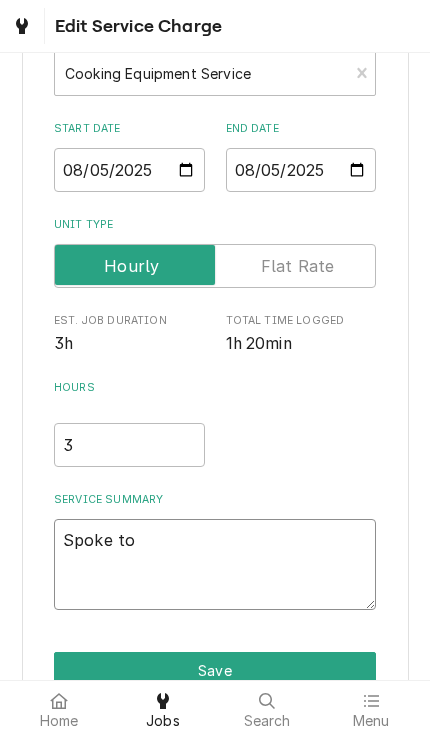 click on "Spoke to" at bounding box center [215, 564] 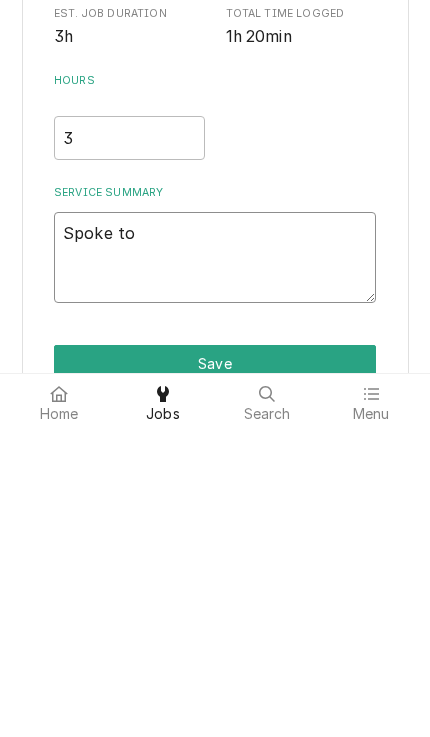 click on "Spoke to" at bounding box center [215, 564] 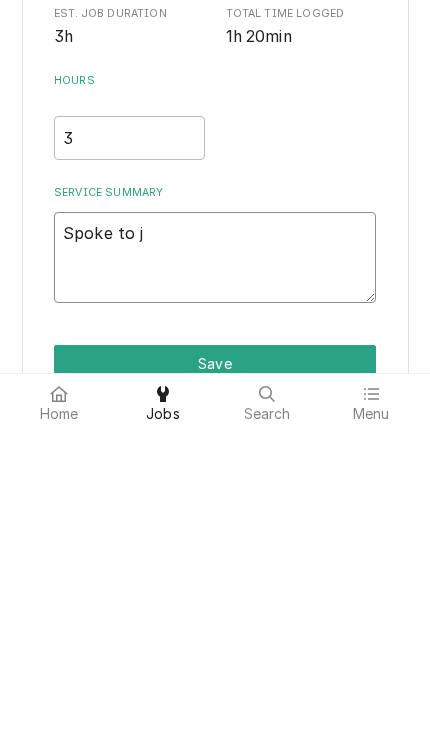 type on "Spoke to [NAME]" 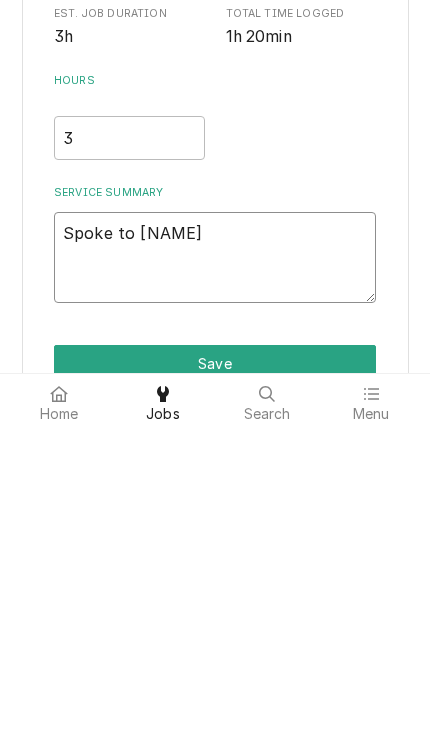type on "x" 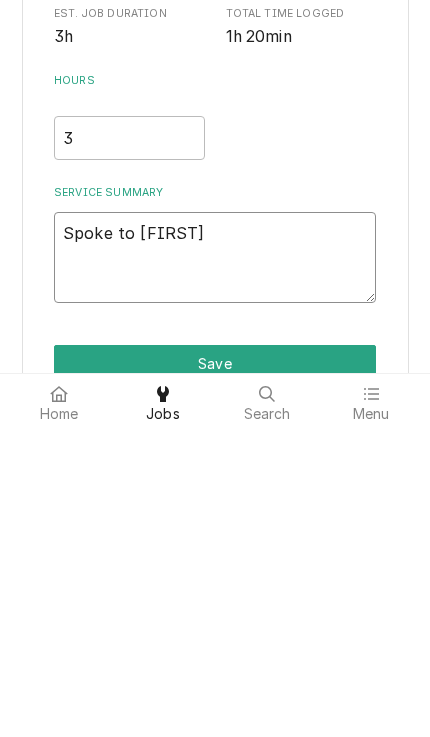 type on "x" 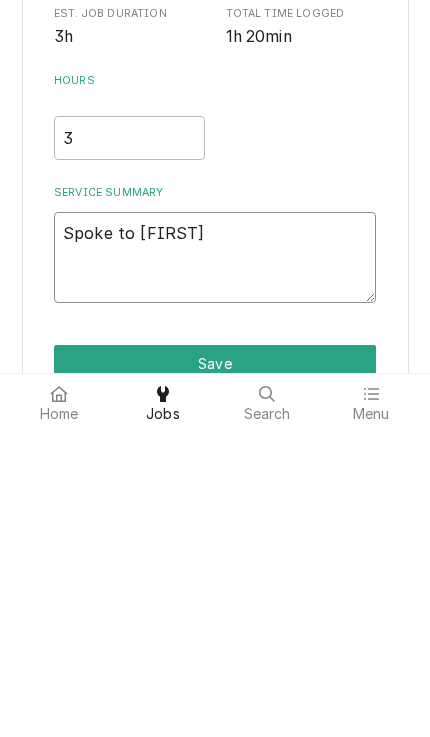 type on "x" 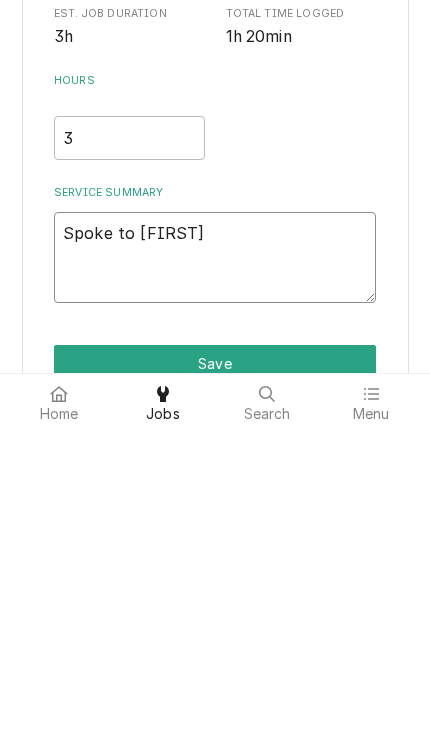 type on "Spoke to [NAME]," 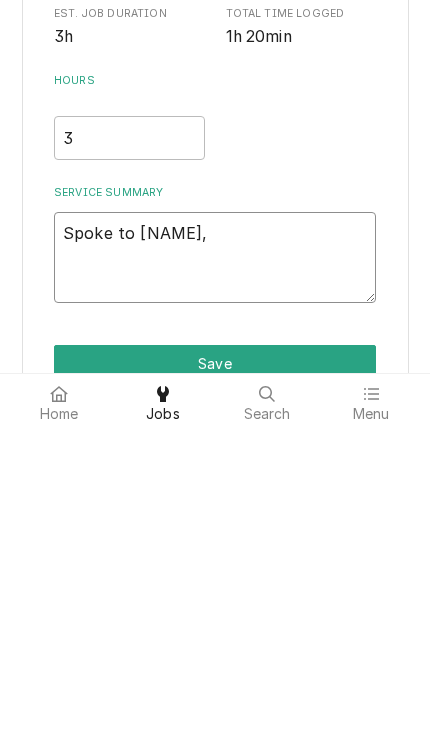type on "x" 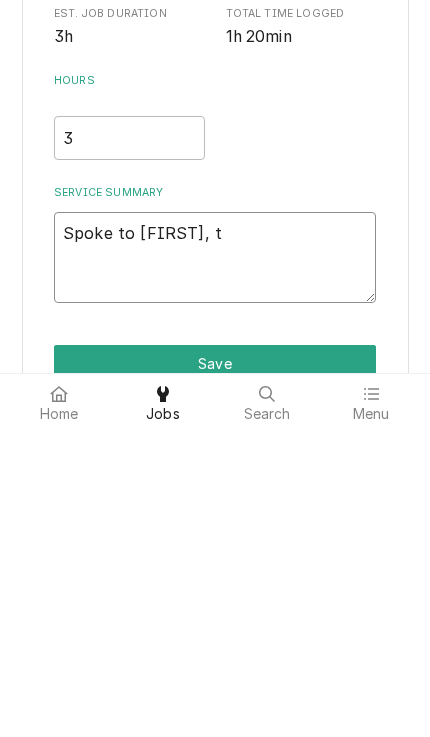 type on "x" 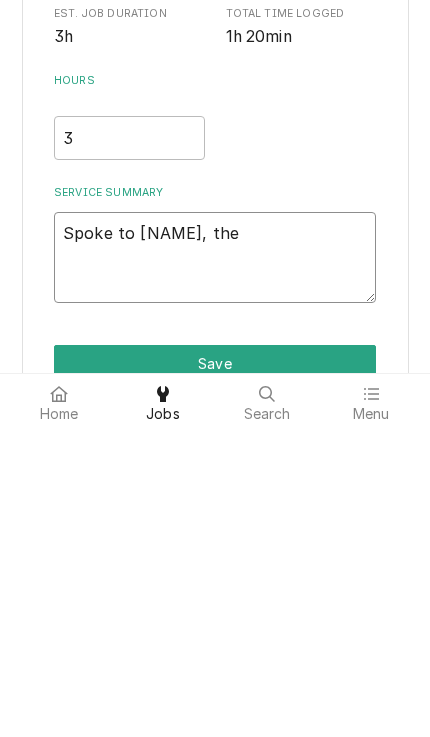 type on "x" 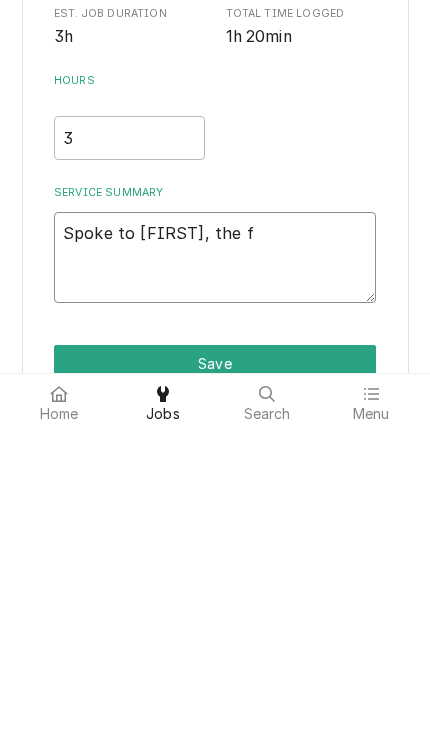 type on "Spoke to [FIRST], the fr" 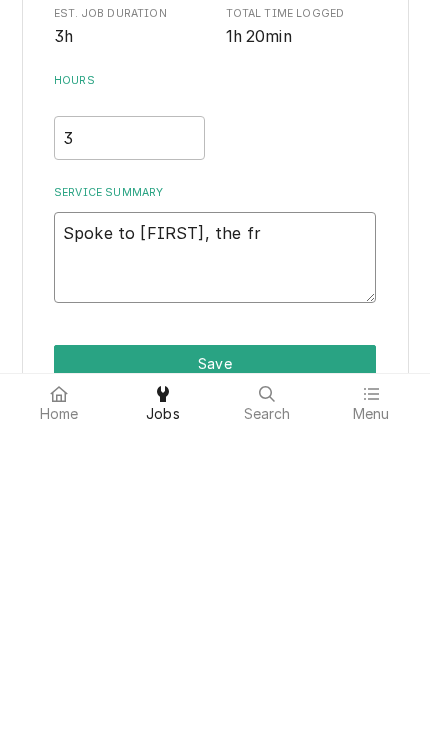 type on "x" 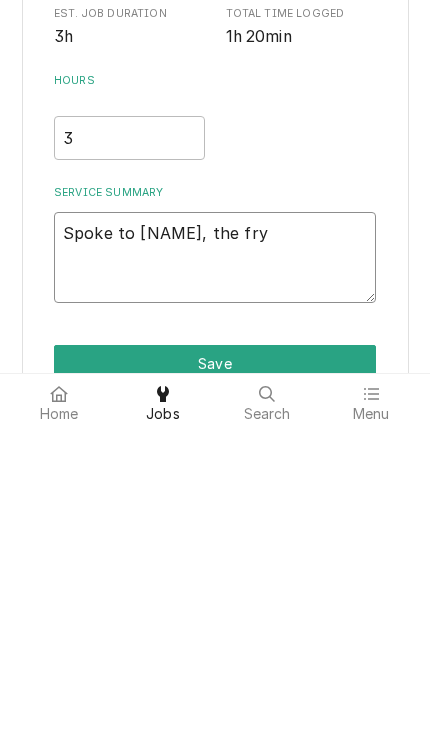 type on "x" 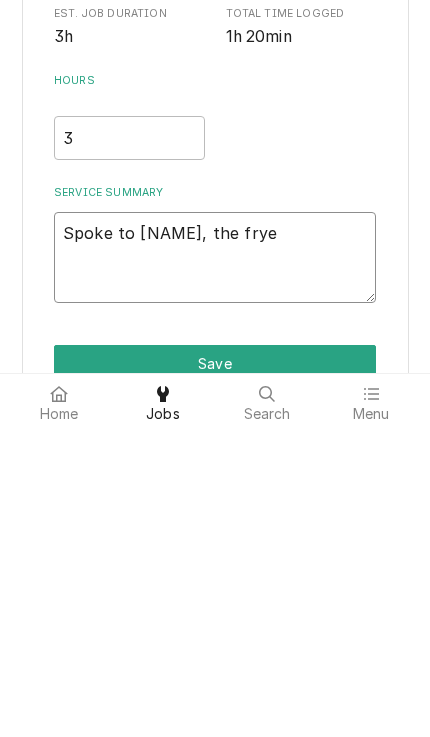 type on "x" 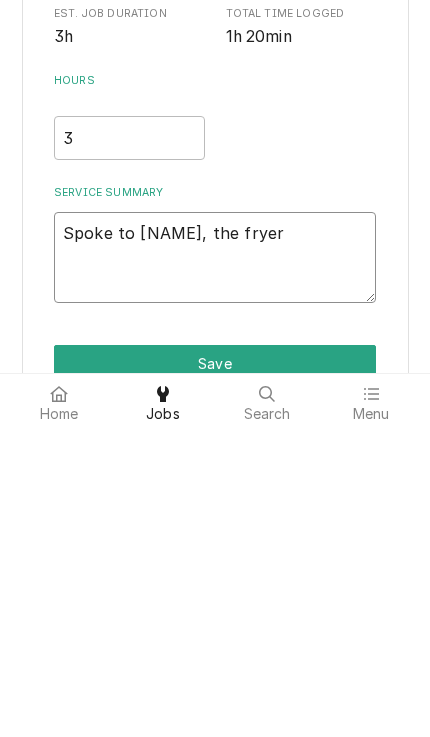type on "x" 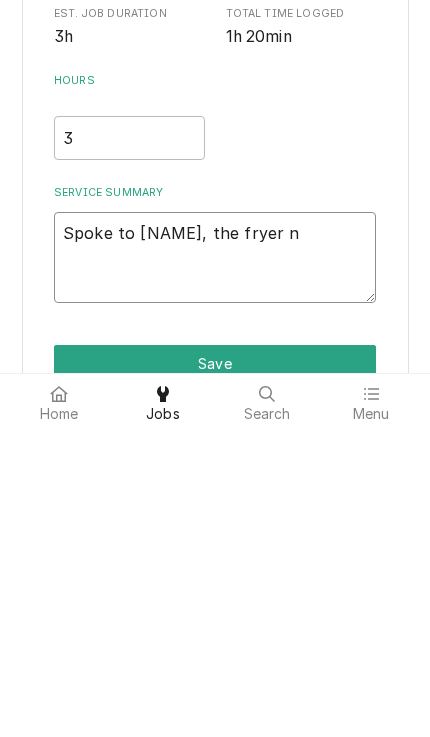 type on "Spoke to [FIRST], the fryer ne" 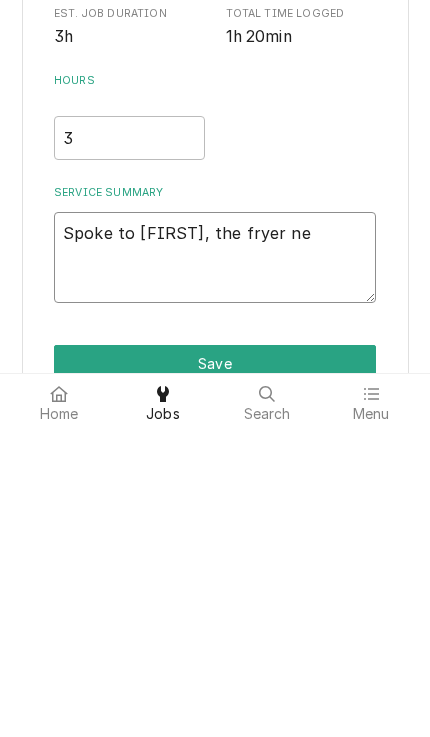 type on "x" 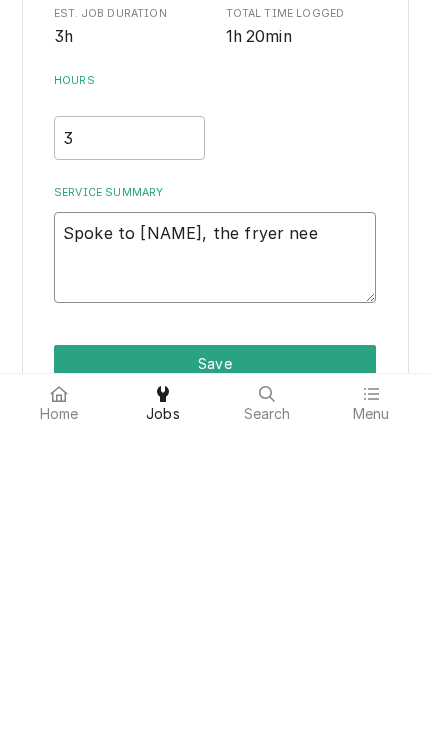 type on "x" 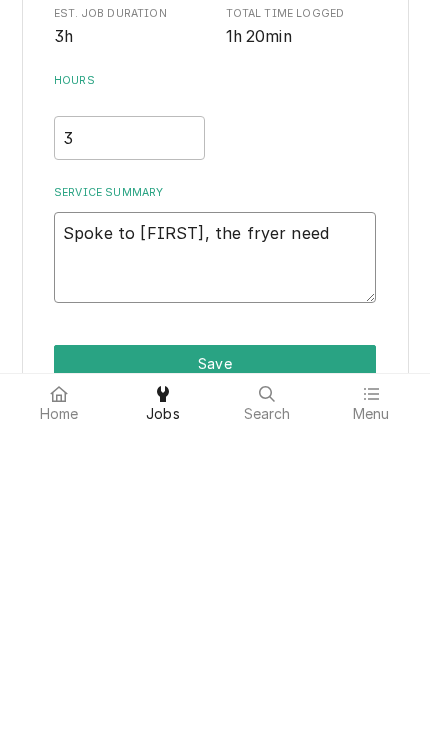 type on "x" 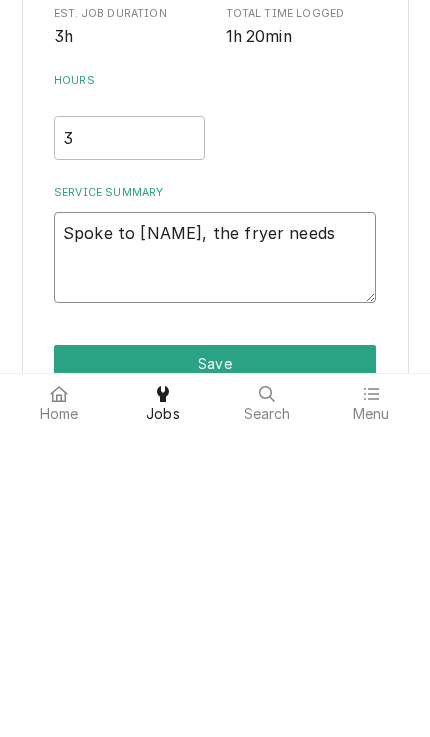 type on "x" 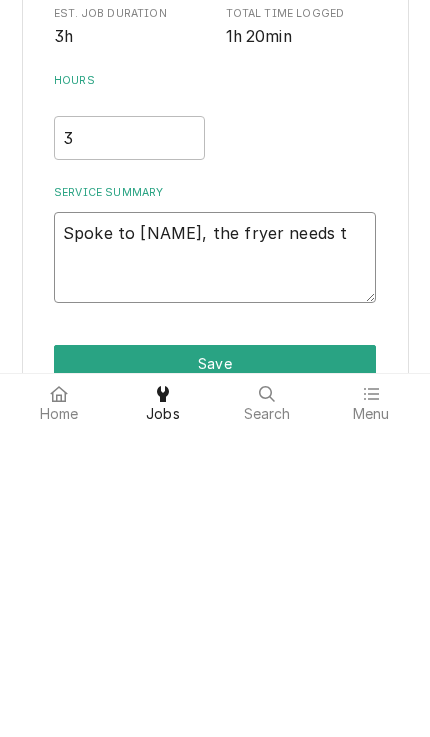 type on "x" 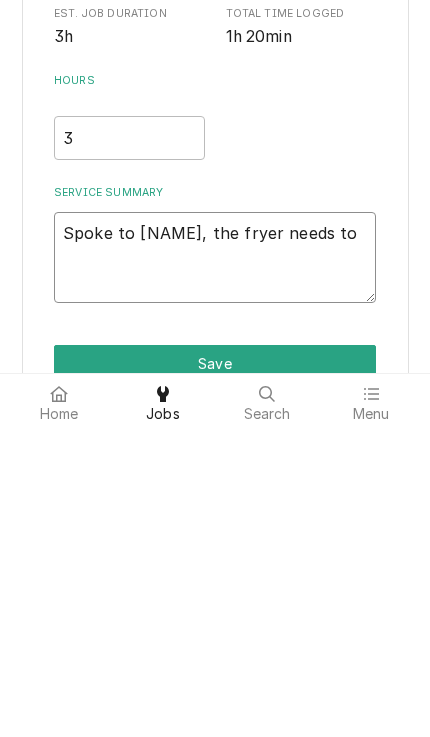 type on "x" 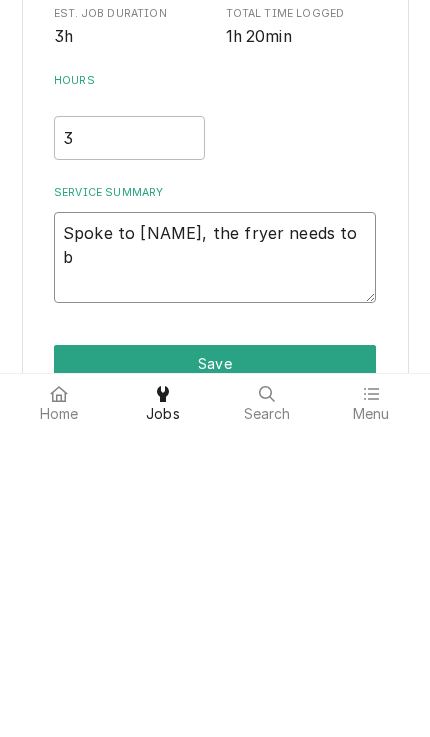 type on "Spoke to [FIRST], the fryer needs to be" 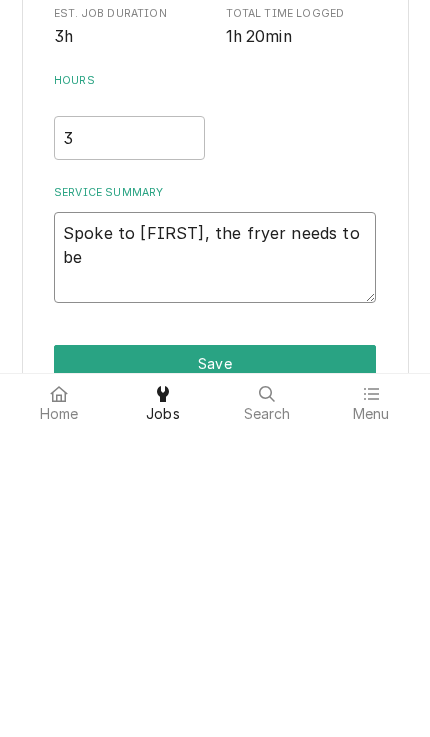 type on "x" 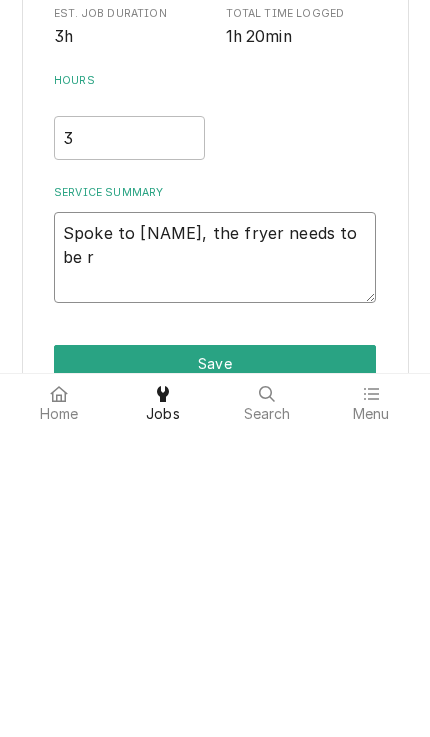 type on "x" 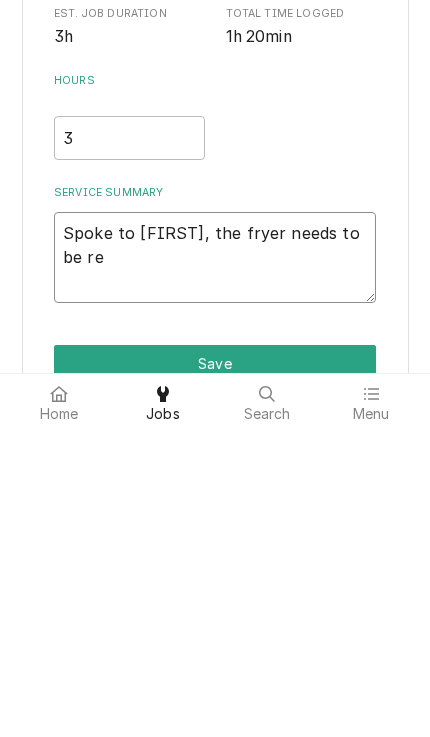 type on "x" 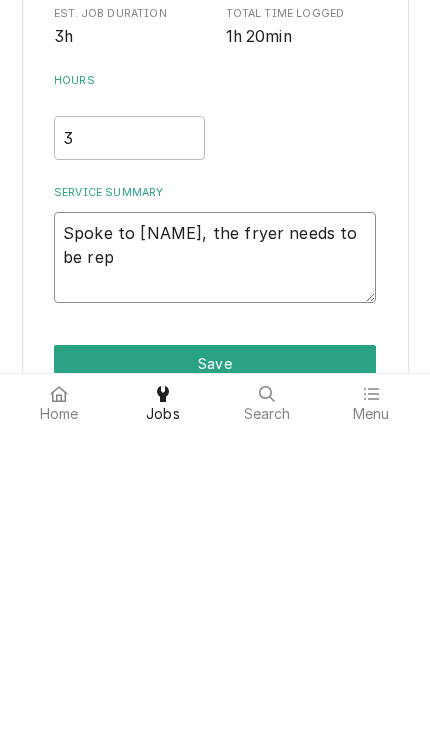 type on "Spoke to [NAME], the fryer needs to be repa" 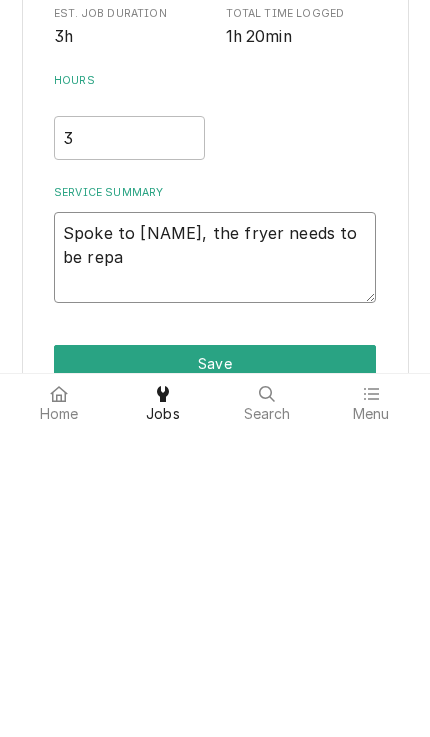 type on "x" 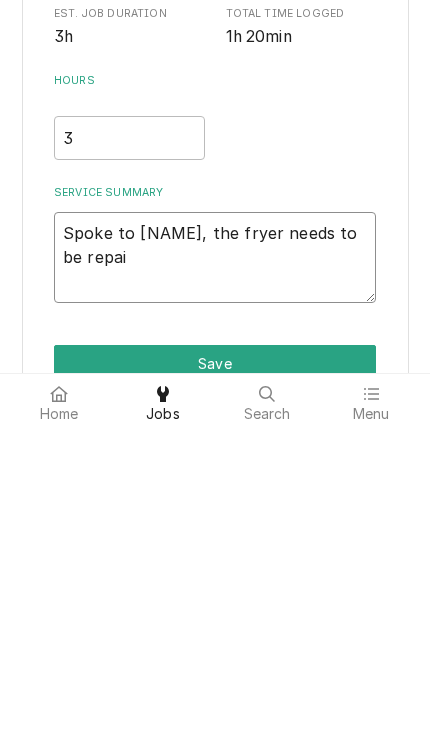 type on "x" 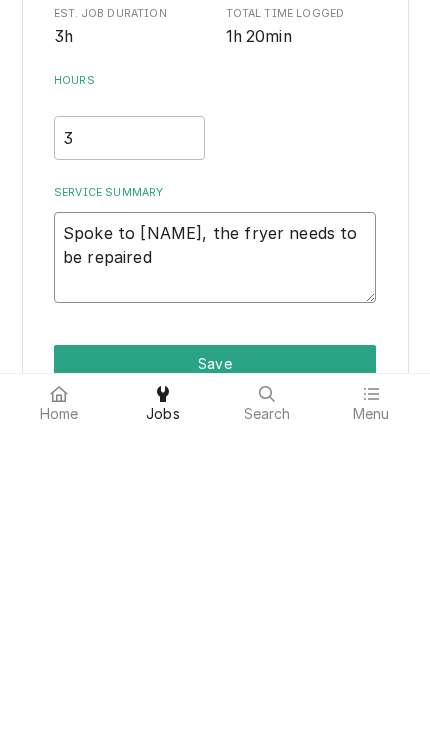 type on "x" 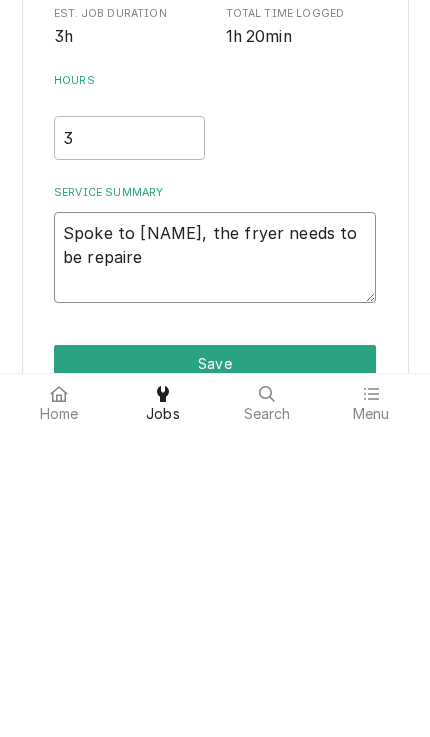type on "x" 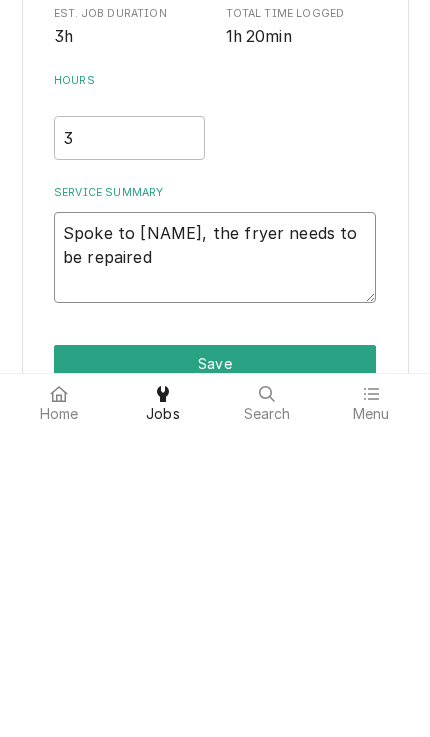 type on "x" 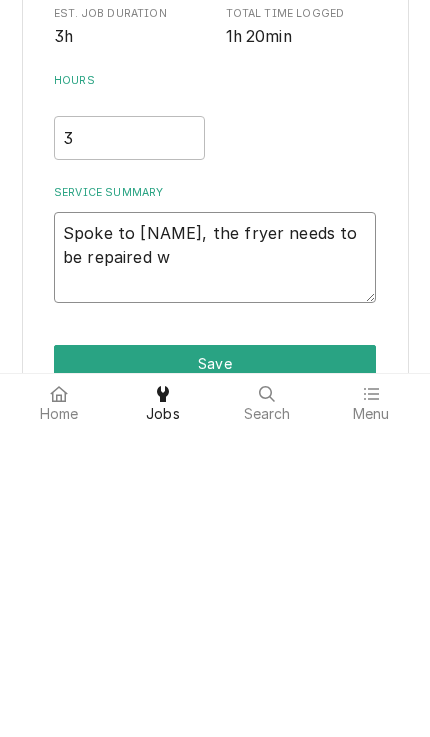 type on "x" 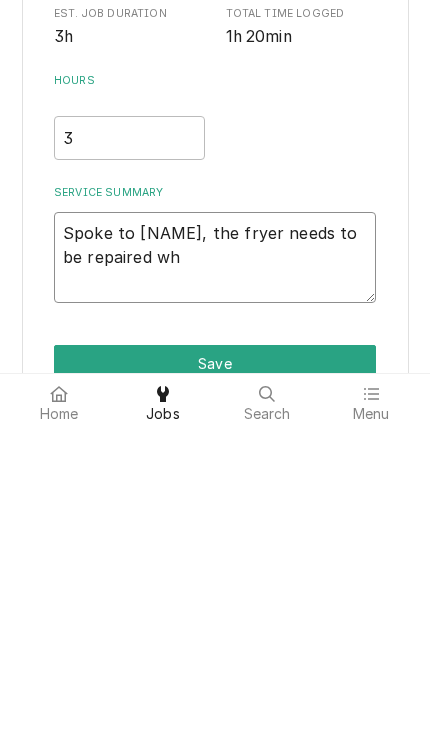 type on "x" 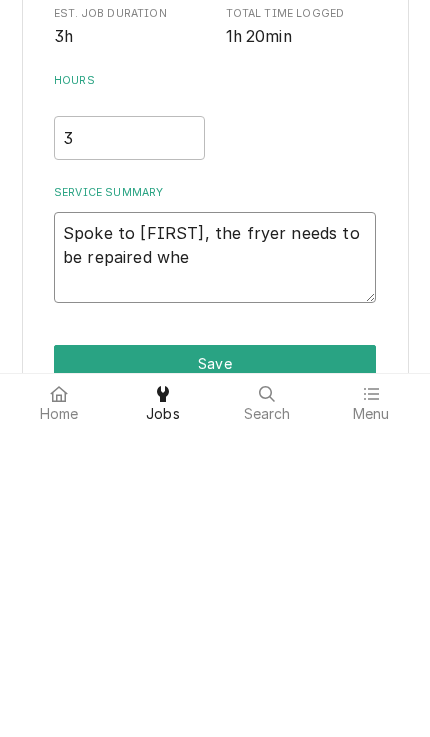 type on "x" 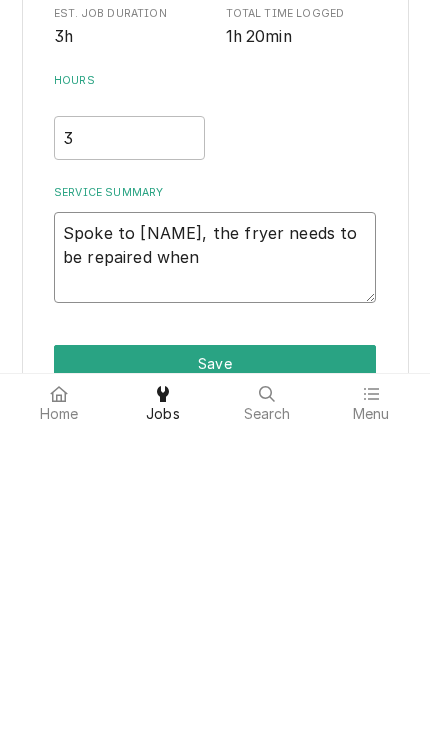 type on "x" 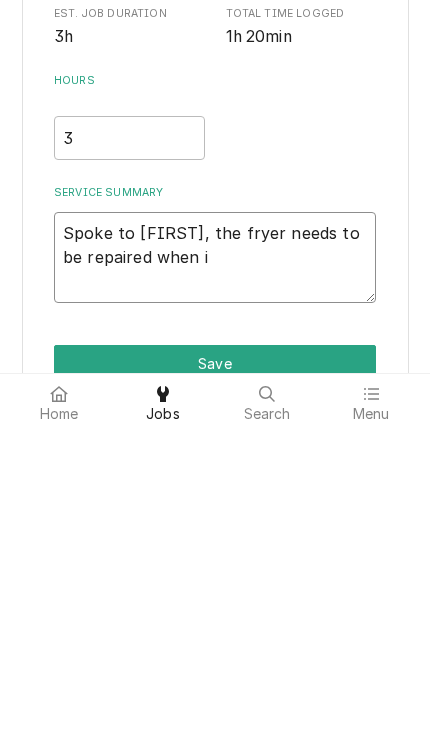 type on "x" 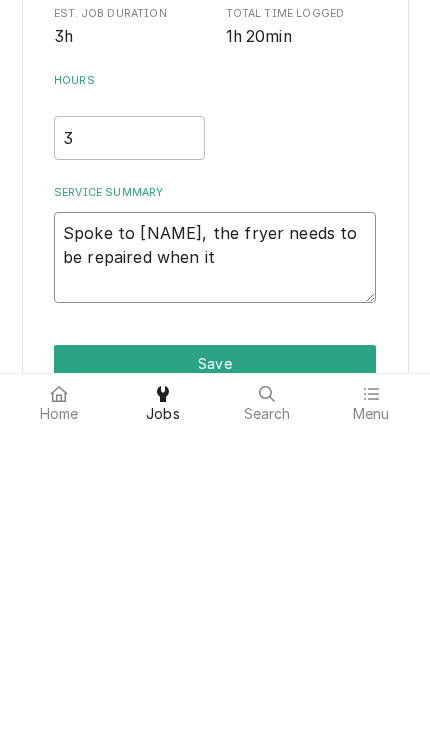 type on "Spoke to [NAME], the fryer needs to be repaired when it" 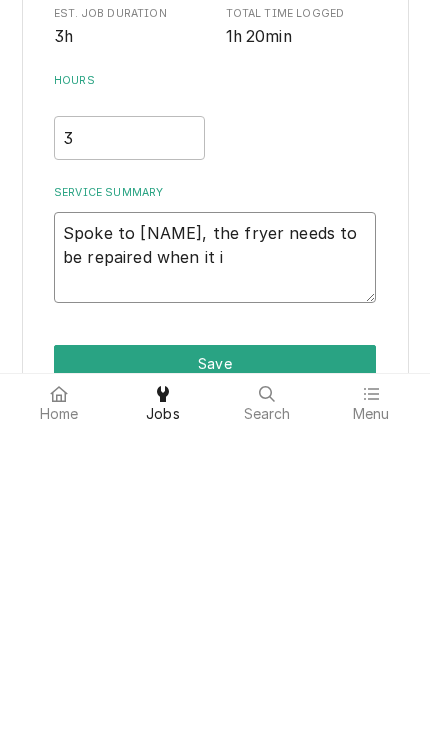 type on "x" 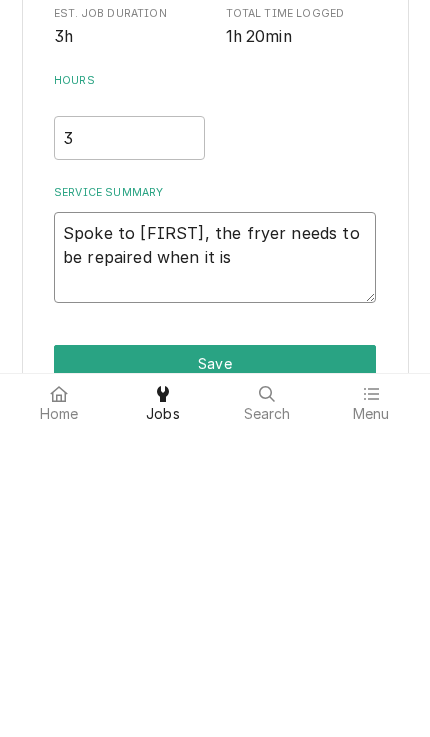type on "x" 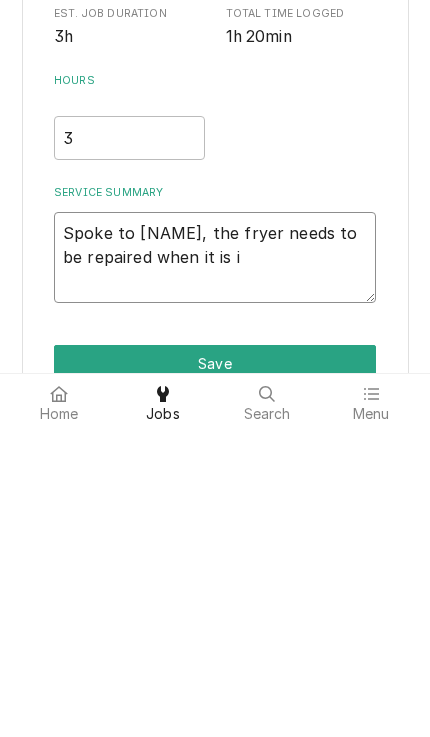 type on "x" 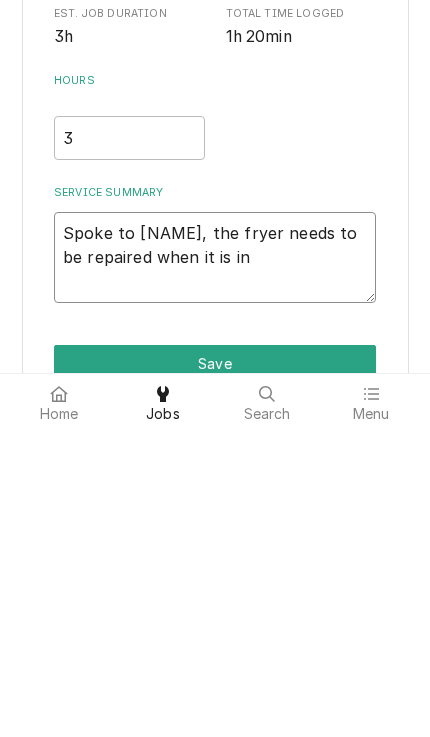type on "Spoke to [NAME], the fryer needs to be repaired when it is ins" 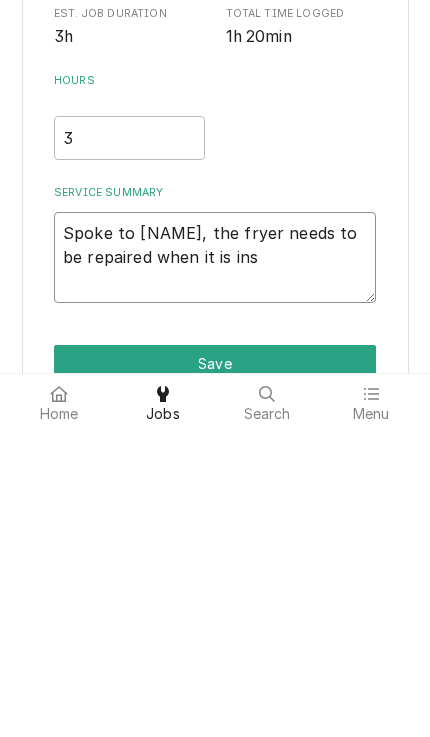 type on "x" 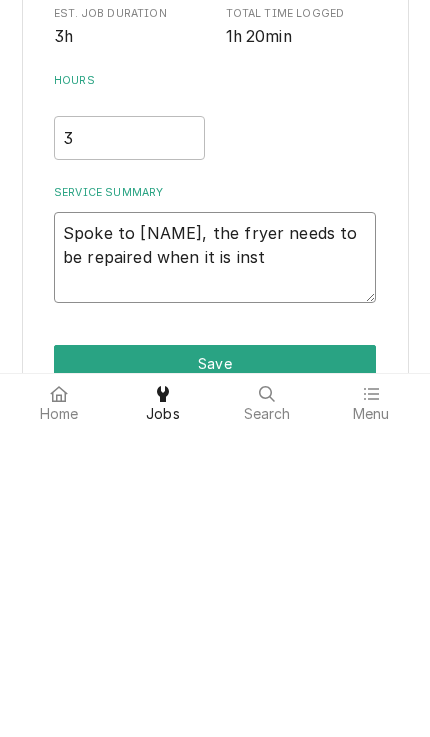 type on "Spoke to [NAME], the fryer needs to be repaired when it is insta" 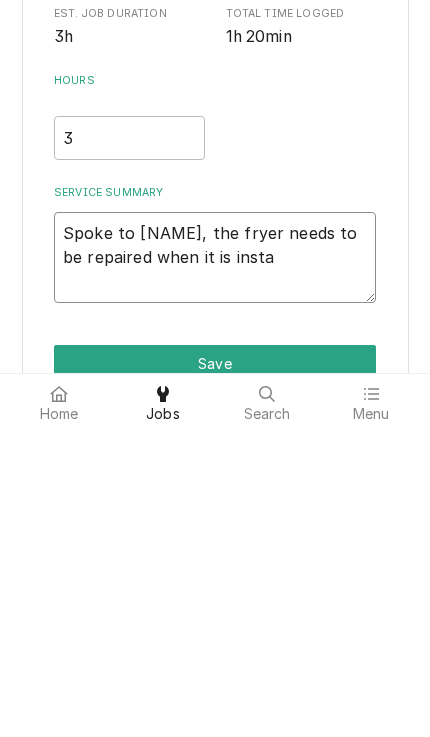 type on "x" 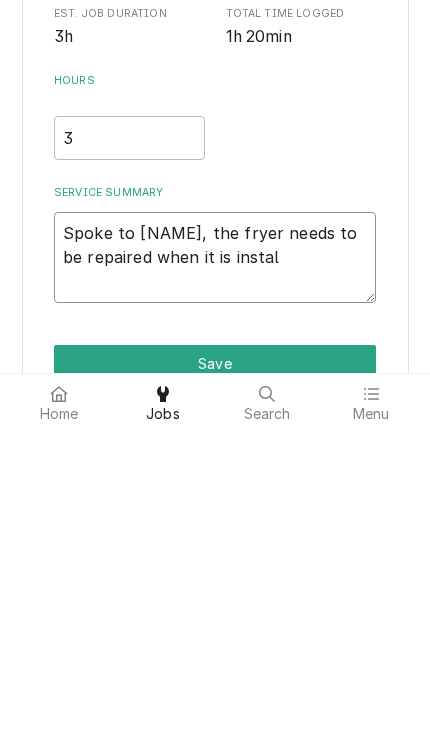 type on "x" 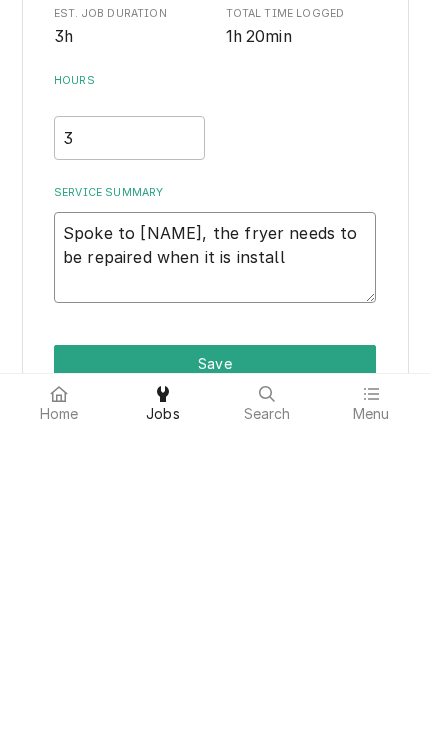 type on "x" 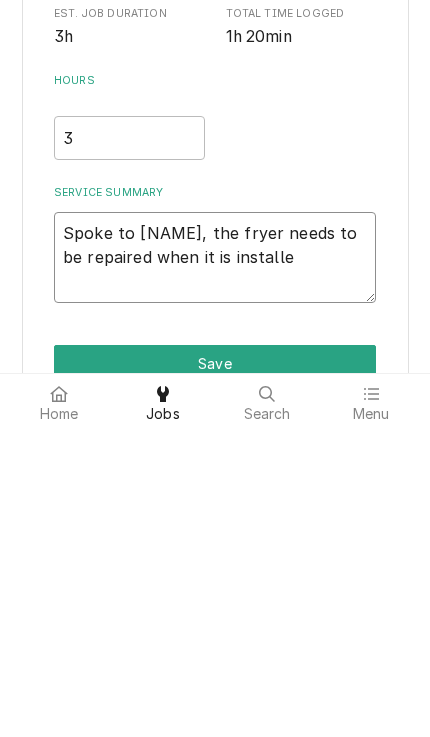 type on "x" 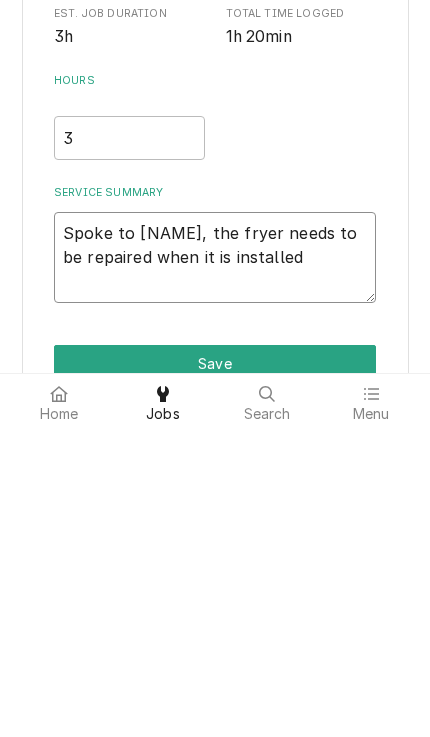 click on "Spoke to [NAME], the fryer needs to be repaired when it is installed" at bounding box center [215, 564] 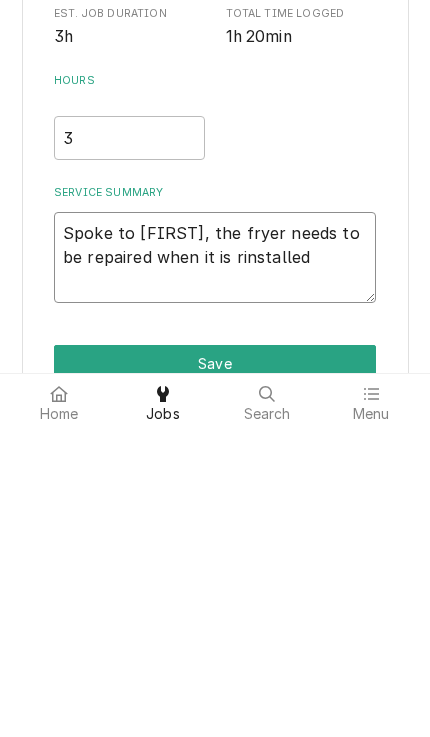 type on "x" 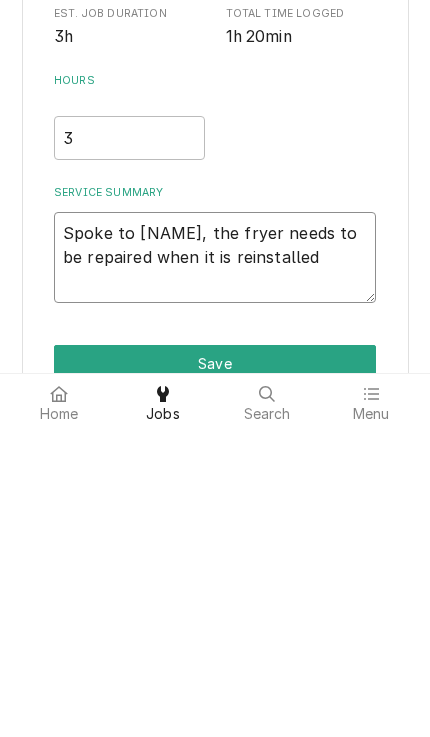 click on "Spoke to [NAME], the fryer needs to be repaired when it is reinstalled" at bounding box center [215, 564] 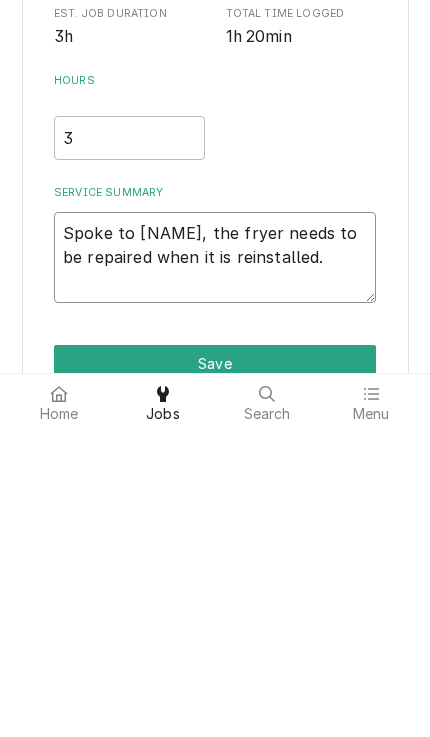 type on "x" 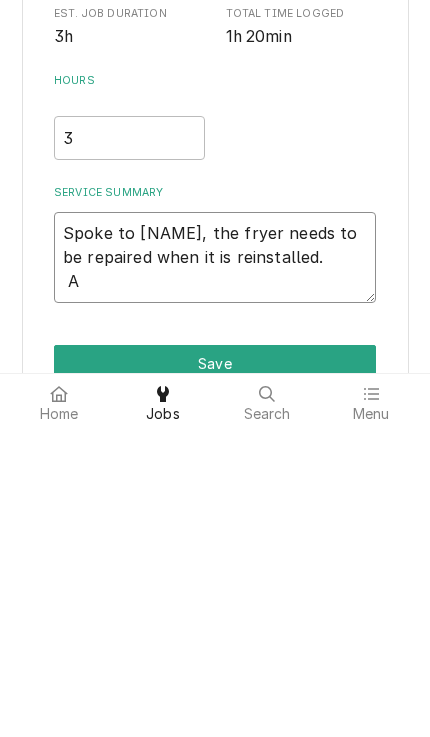 type on "x" 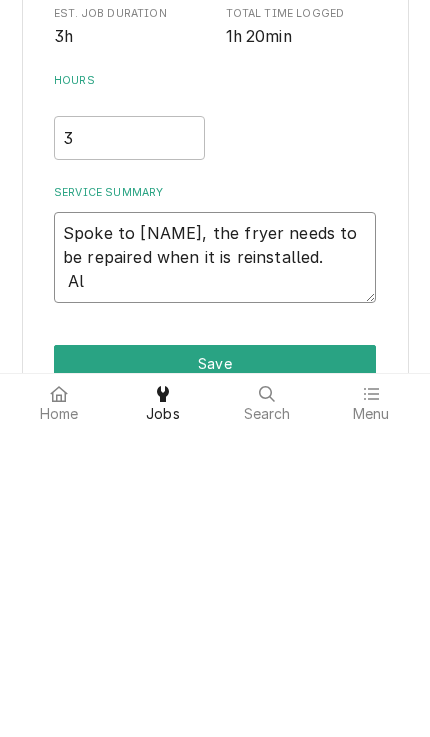 type on "x" 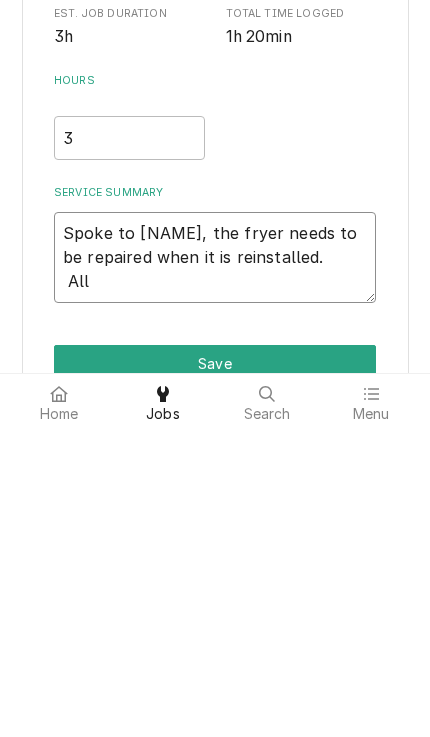 type on "x" 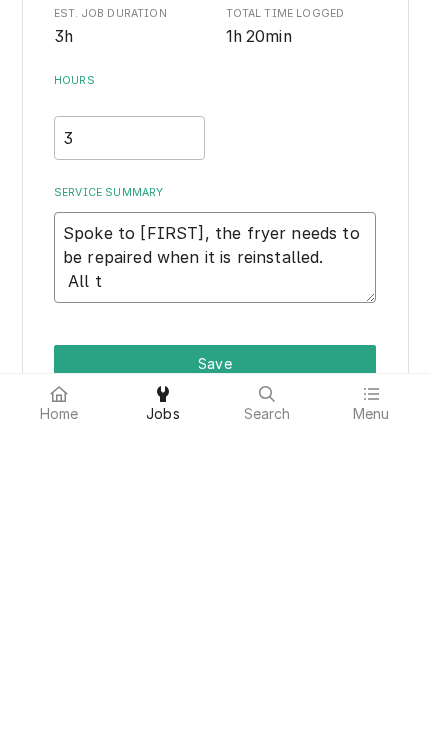 type on "x" 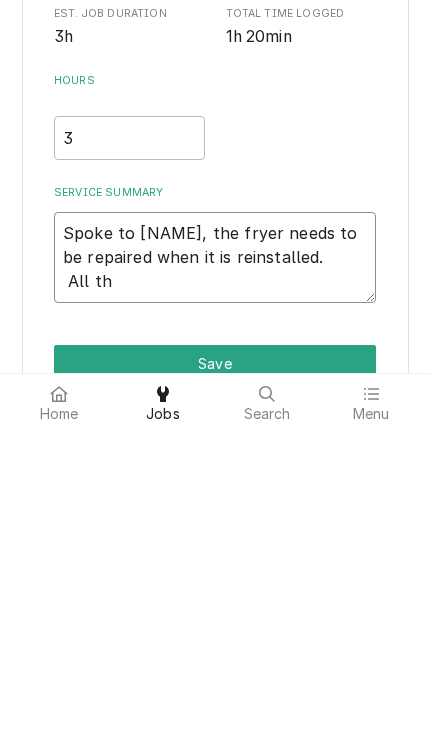 type on "x" 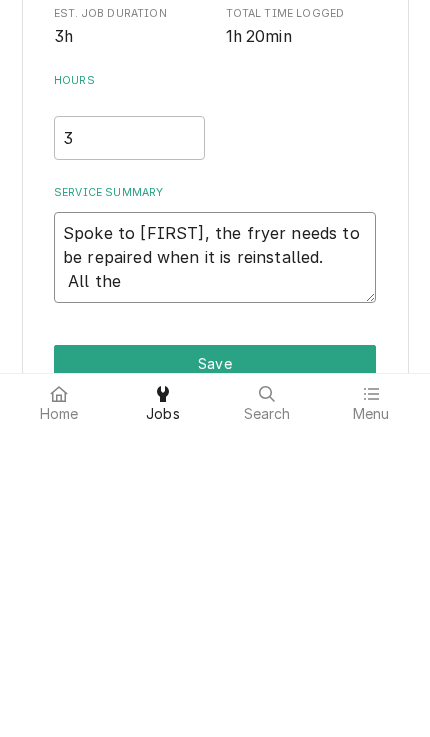 type on "x" 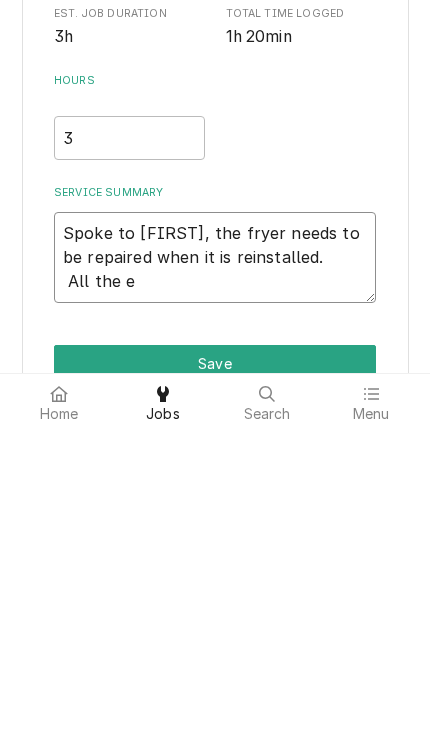 type on "x" 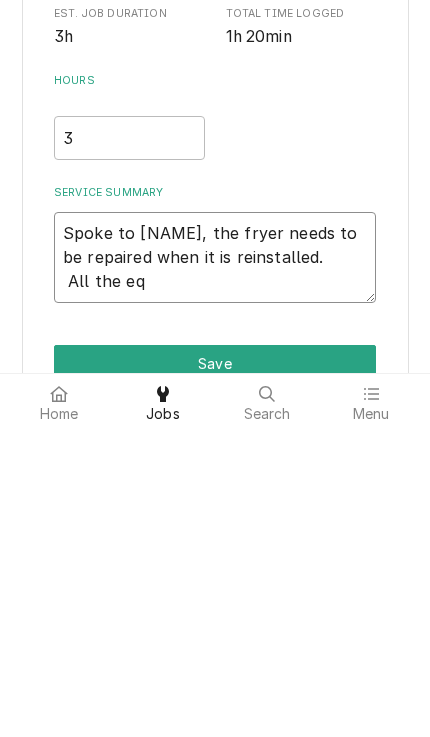 type on "x" 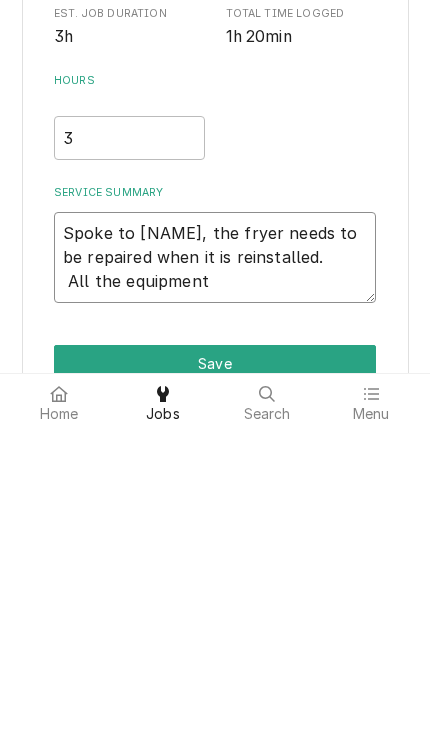 type on "x" 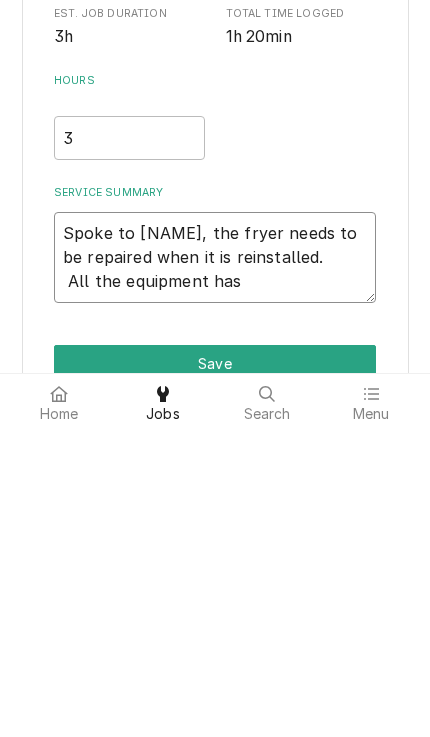 type on "x" 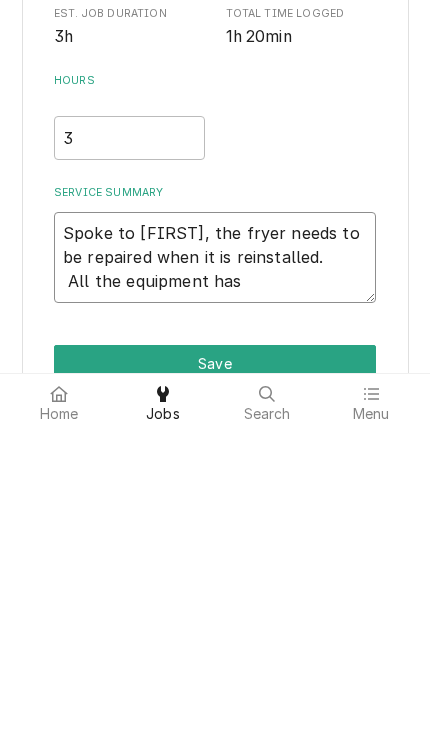 type on "x" 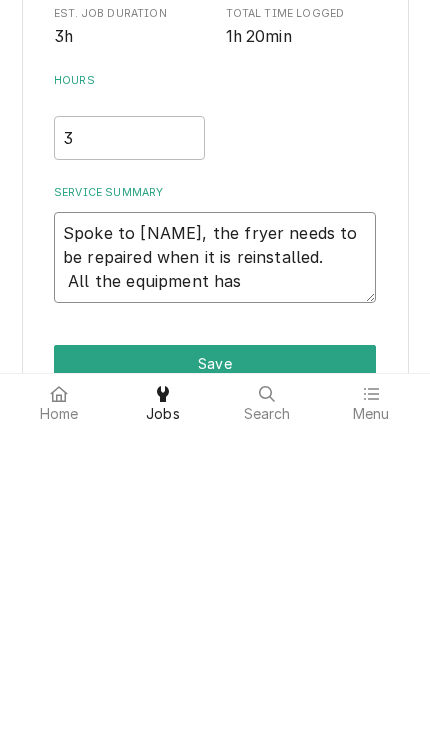 type on "x" 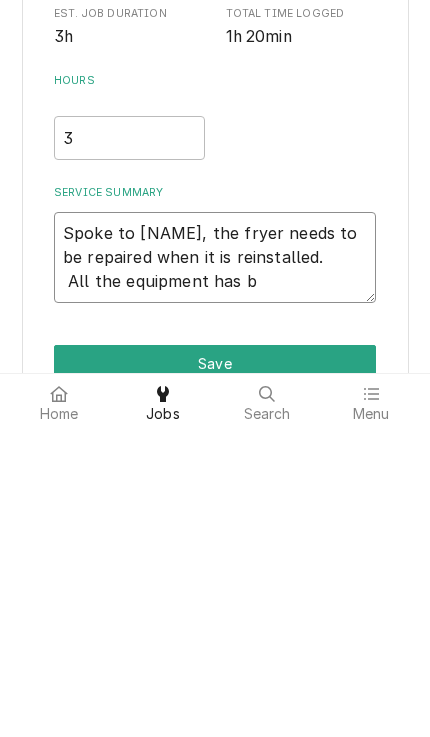 type on "x" 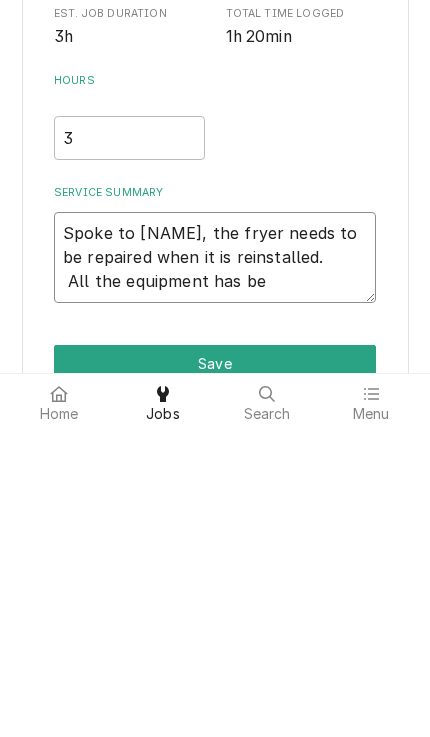 type on "x" 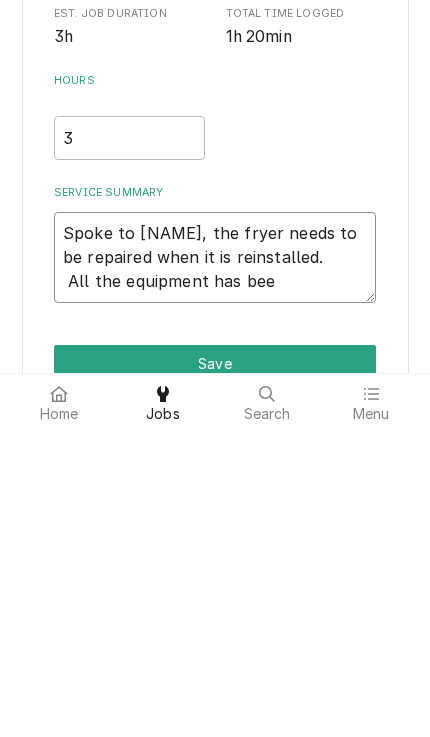 type on "x" 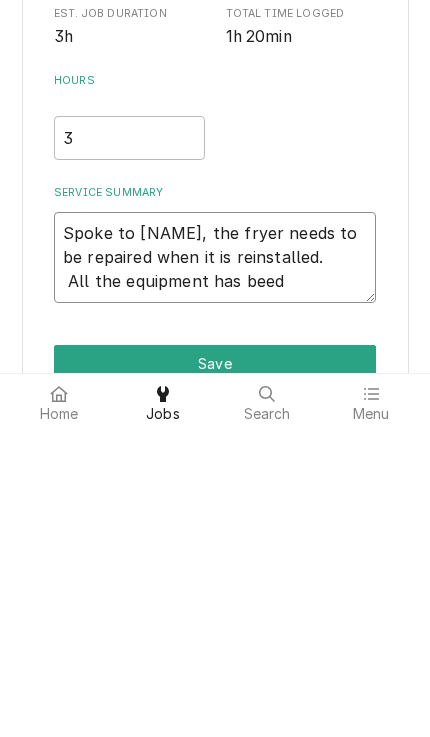 type on "x" 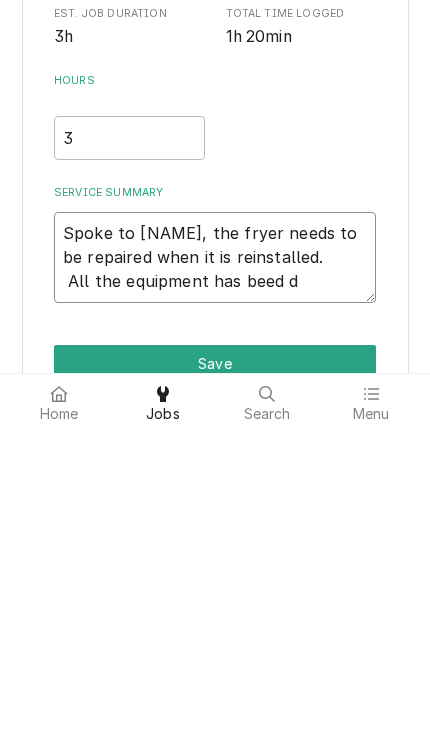 type on "x" 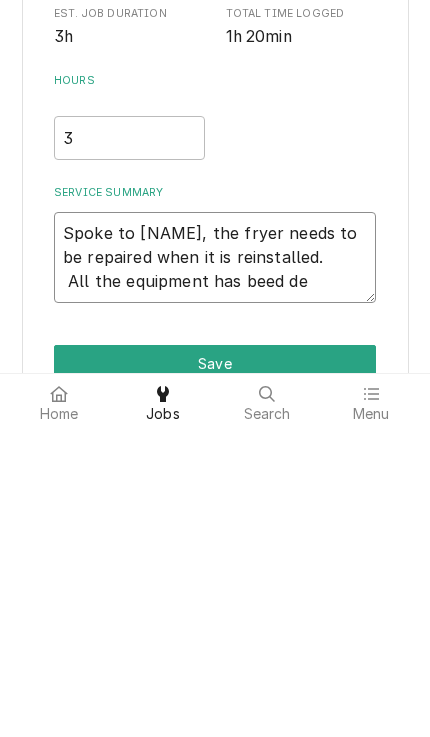 type on "x" 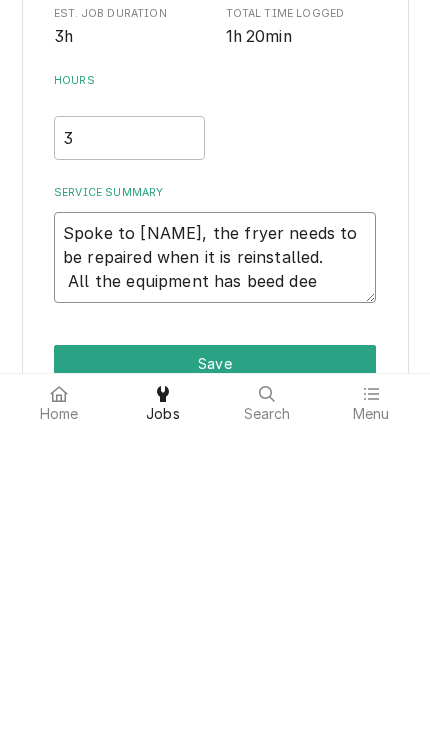 type on "x" 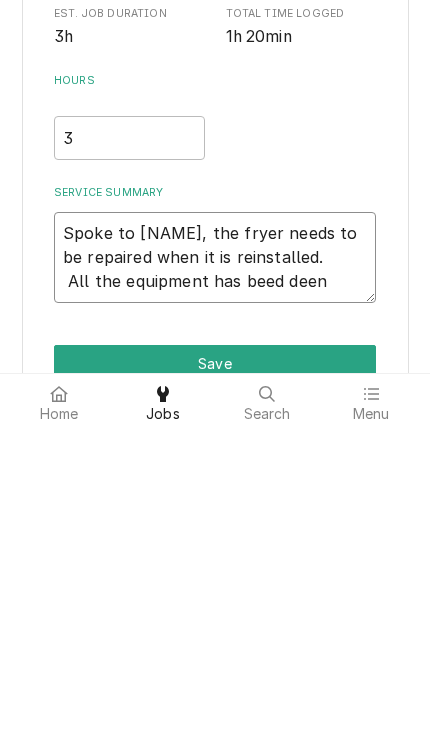 type on "x" 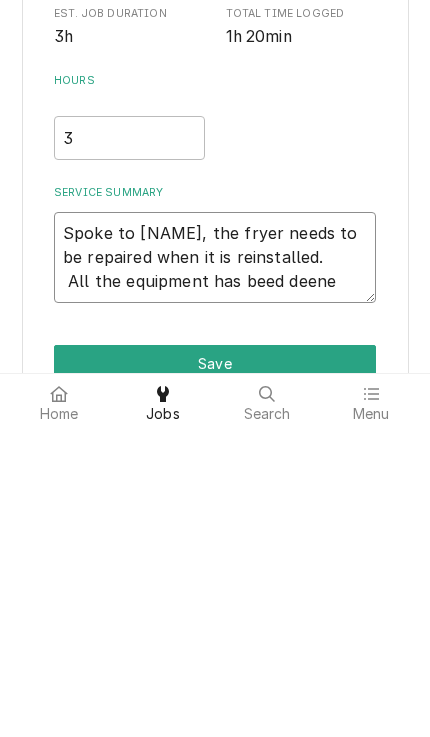 type on "x" 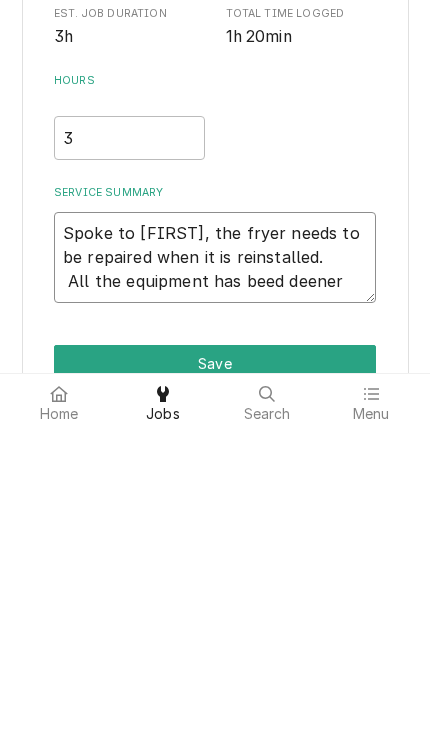 type on "x" 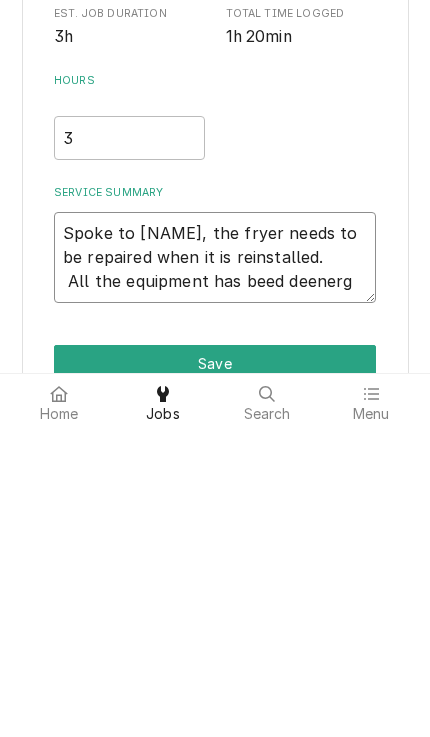 type on "x" 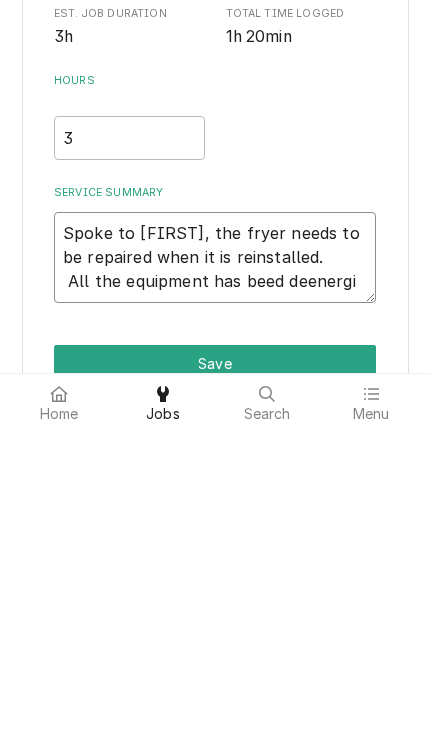 type on "x" 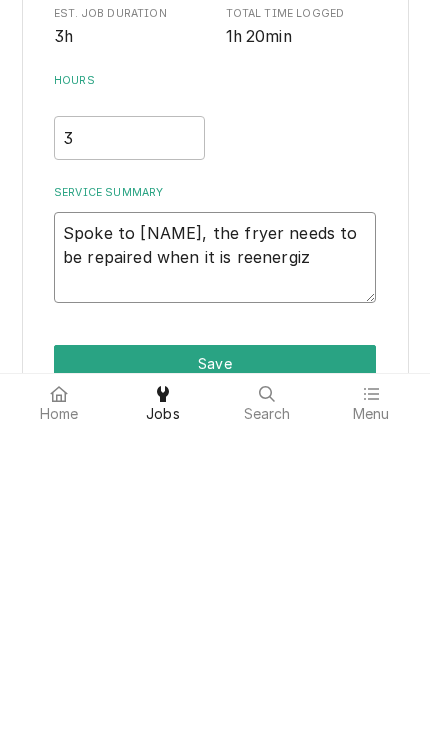 type on "x" 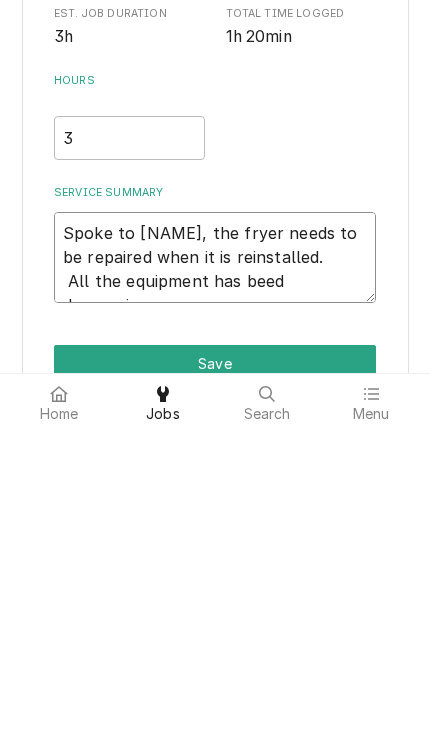 type on "x" 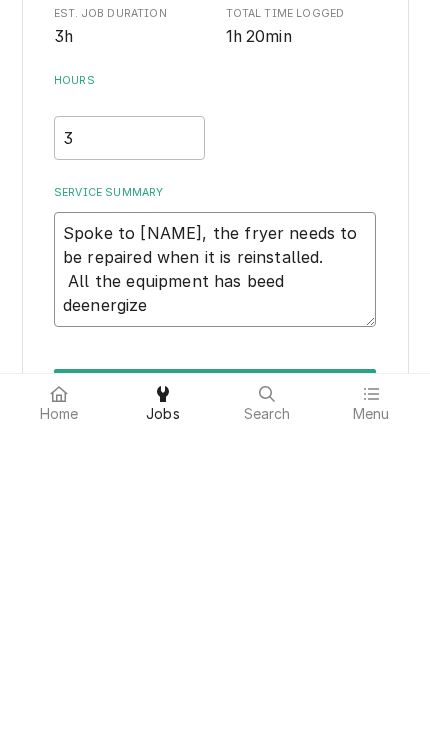 type on "Spoke to [FIRST], the fryer needs to be repaired when it is reinstalled.
All the equipment has beed deenergized" 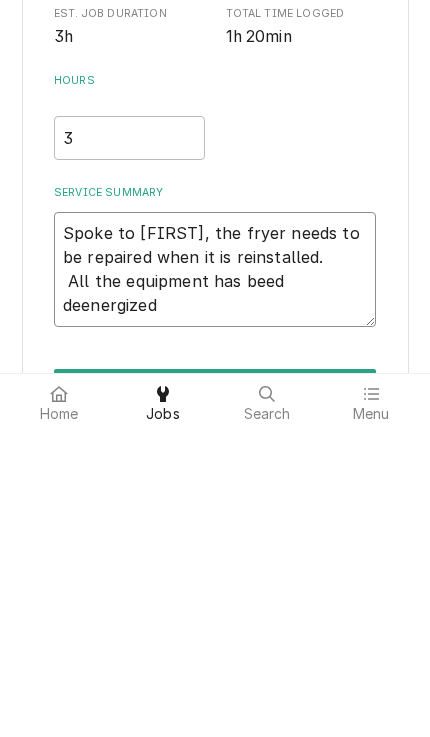 type on "x" 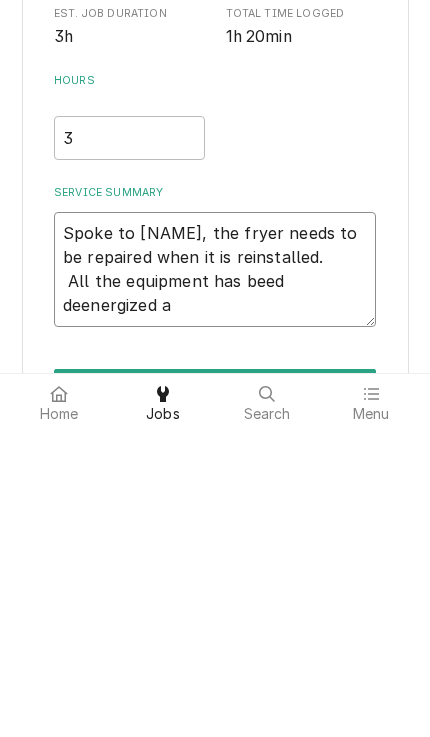 type on "x" 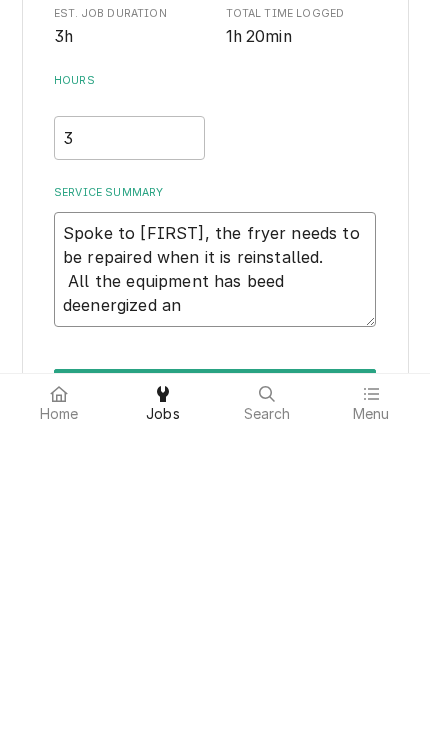 type on "x" 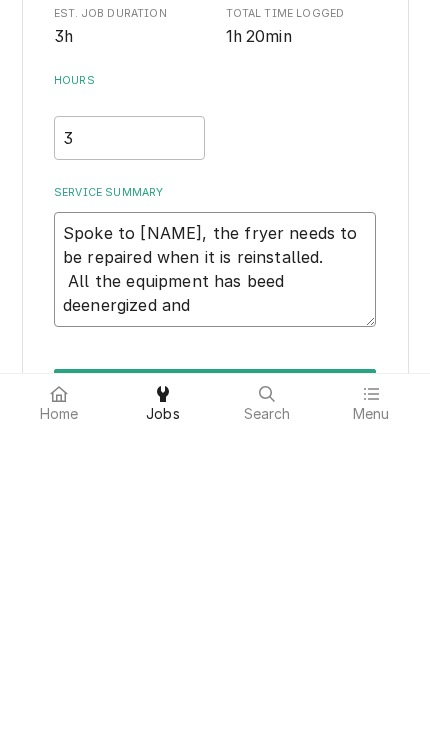 type on "x" 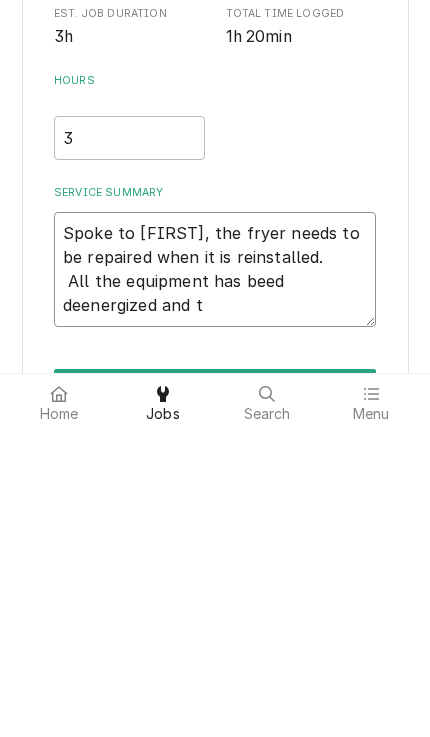 type on "x" 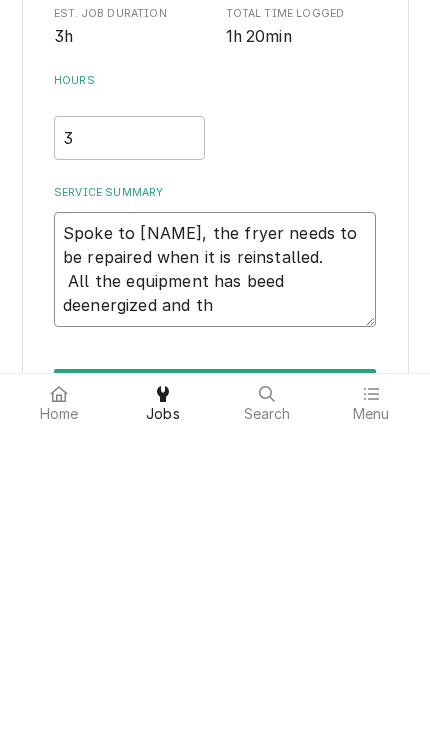 type on "Spoke to [NAME], the fryer needs to be repaired when it is reinstalled.
All the equipment has beed deenergized and the" 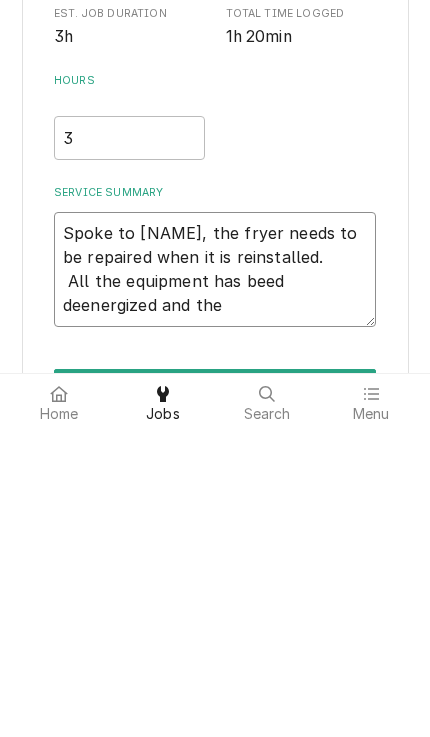 type on "x" 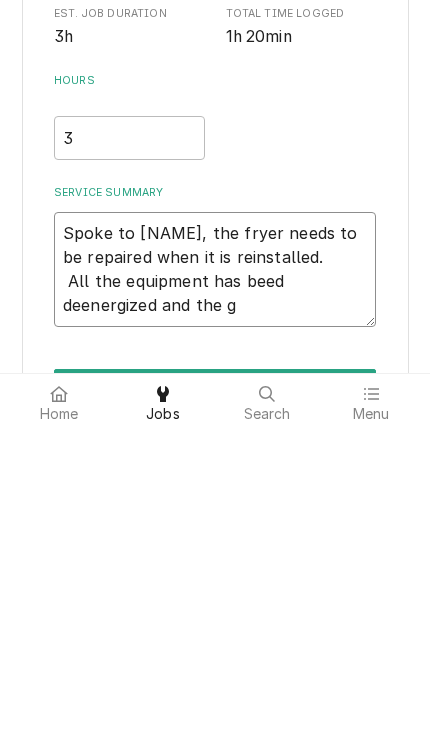 type on "x" 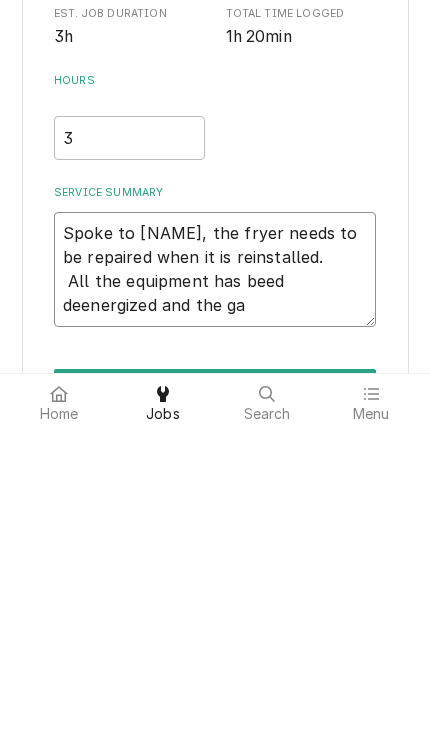 type on "x" 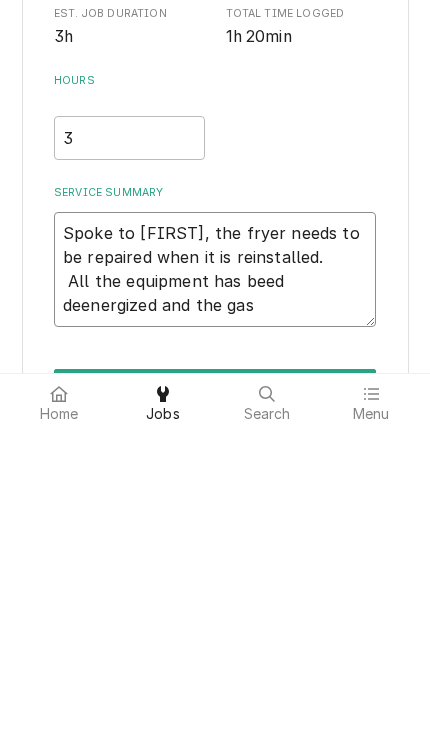 type on "x" 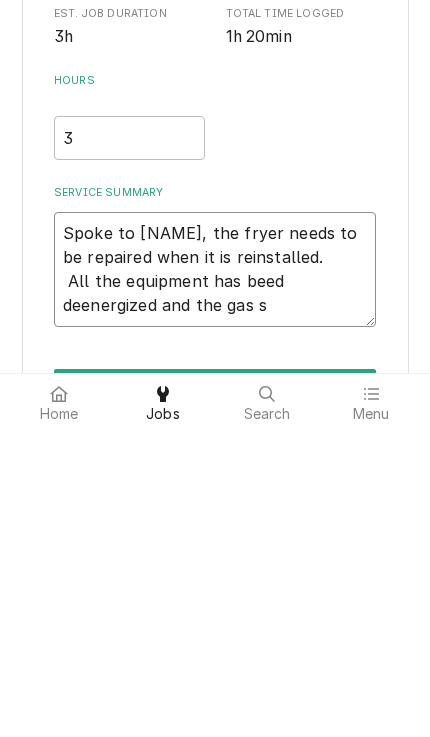 type on "x" 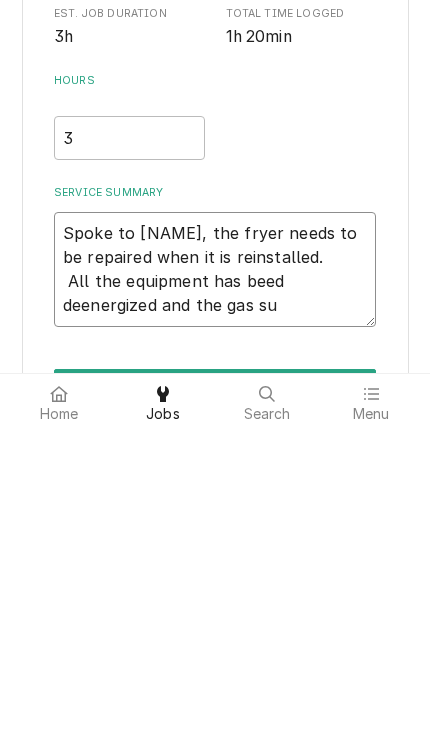 type on "Spoke to [NAME], the fryer needs to be repaired when it is reinstalled.
All the equipment has beed deenergized and the gas sup" 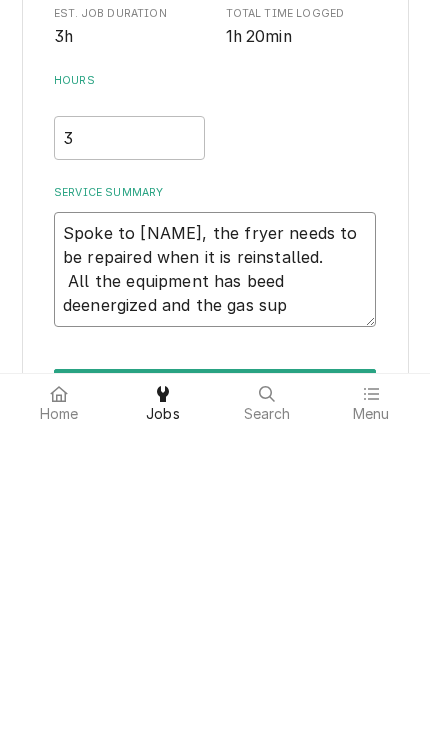 type 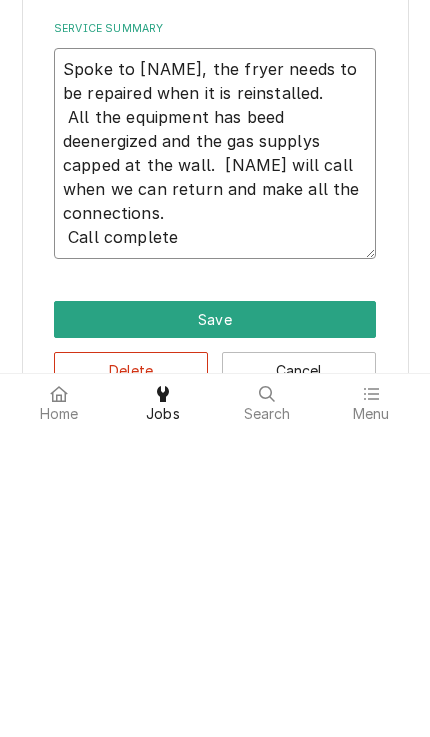 scroll, scrollTop: 301, scrollLeft: 0, axis: vertical 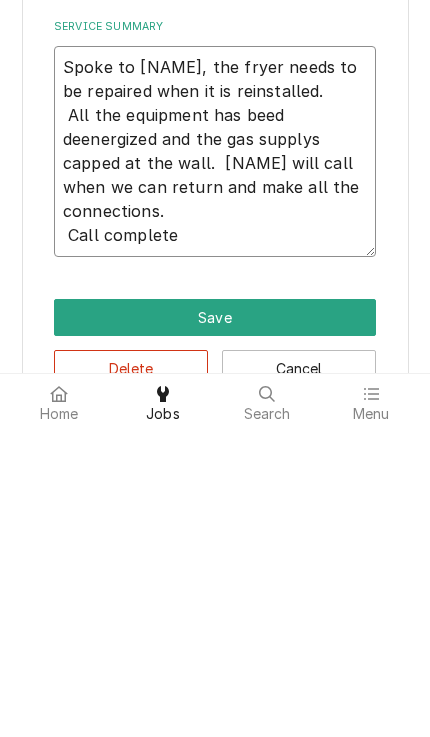 click on "Spoke to [NAME], the fryer needs to be repaired when it is reinstalled.
All the equipment has beed deenergized and the gas supplys capped at the wall.  [NAME] will call when we can return and make all the connections.
Call complete" at bounding box center (215, 458) 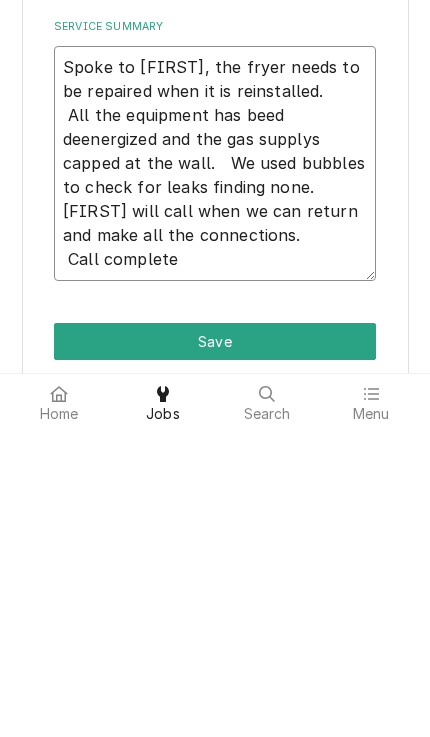 click on "Save" at bounding box center [215, 648] 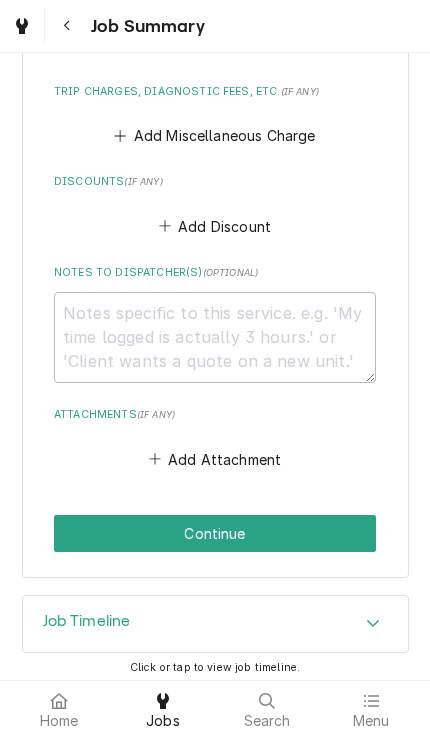 scroll, scrollTop: 1193, scrollLeft: 0, axis: vertical 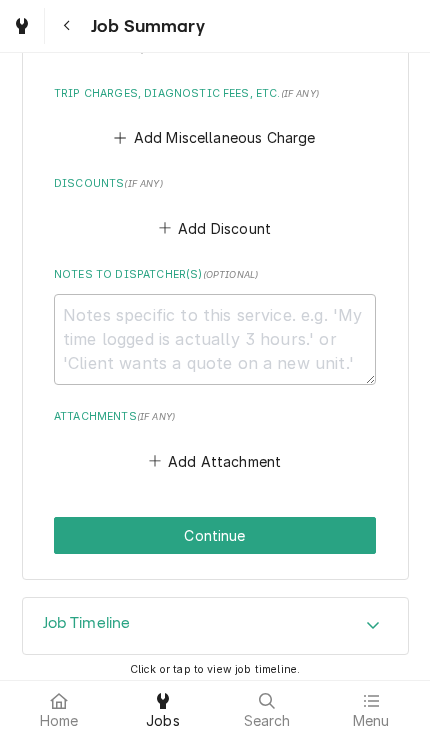 click on "Continue" at bounding box center (215, 535) 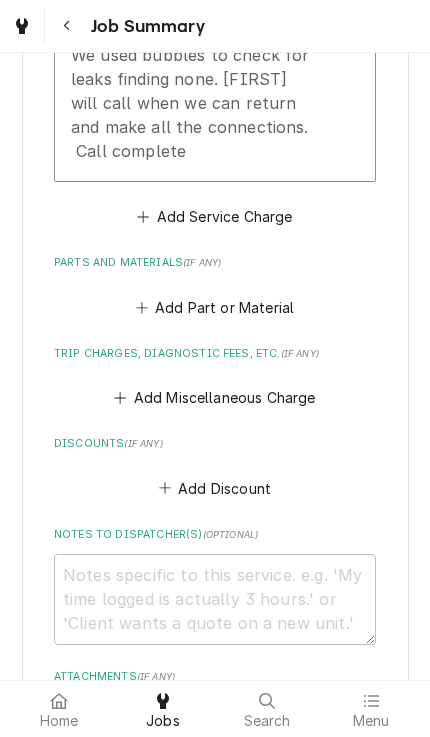 scroll, scrollTop: 910, scrollLeft: 0, axis: vertical 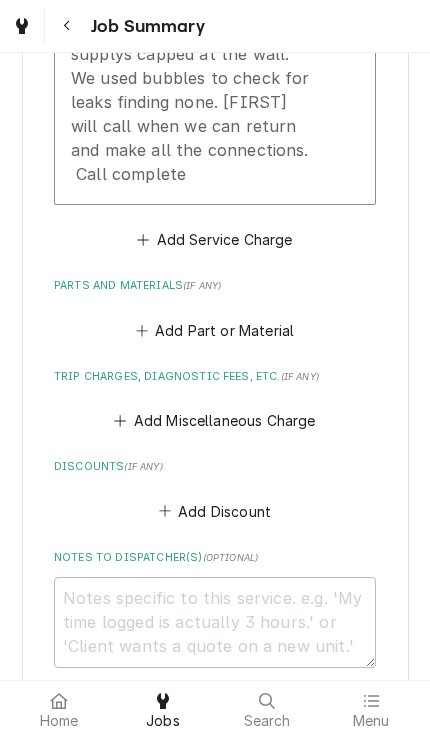 click on "Add Part or Material" at bounding box center (215, 325) 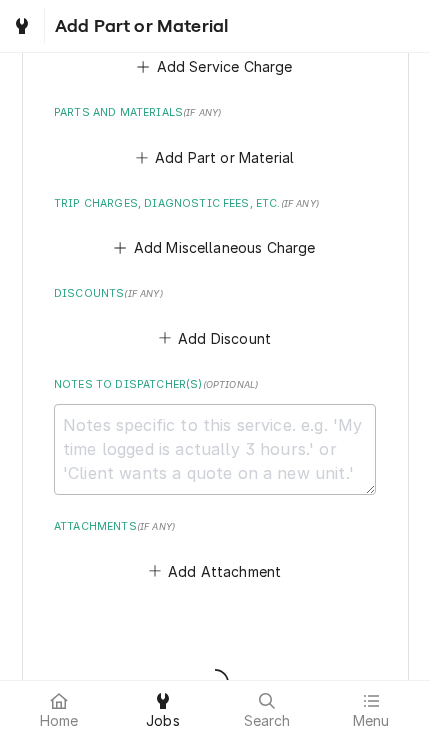 scroll, scrollTop: 1081, scrollLeft: 0, axis: vertical 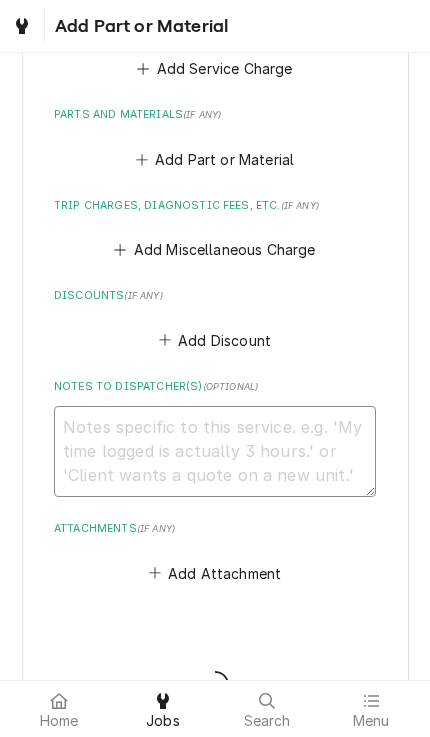 click on "Notes to Dispatcher(s)  ( optional )" at bounding box center (215, 451) 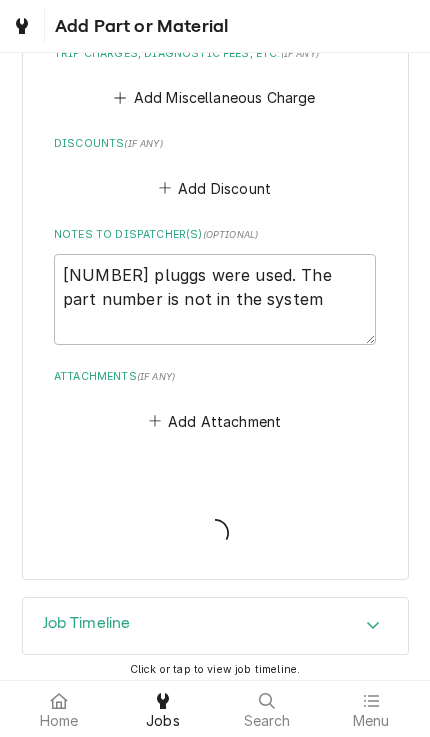 scroll, scrollTop: 1232, scrollLeft: 0, axis: vertical 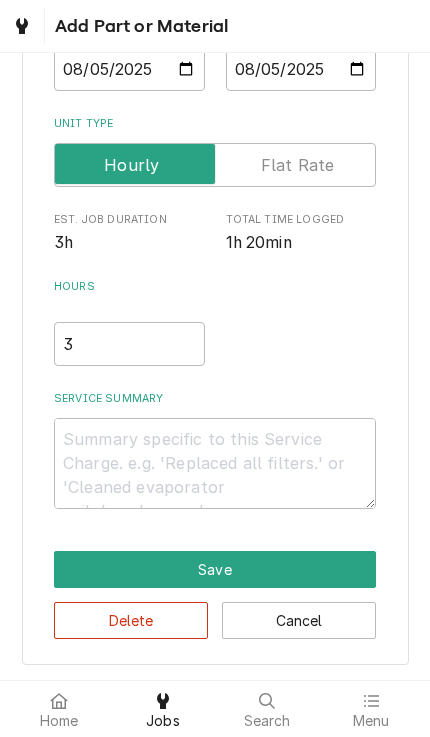 click on "Save" at bounding box center (215, 569) 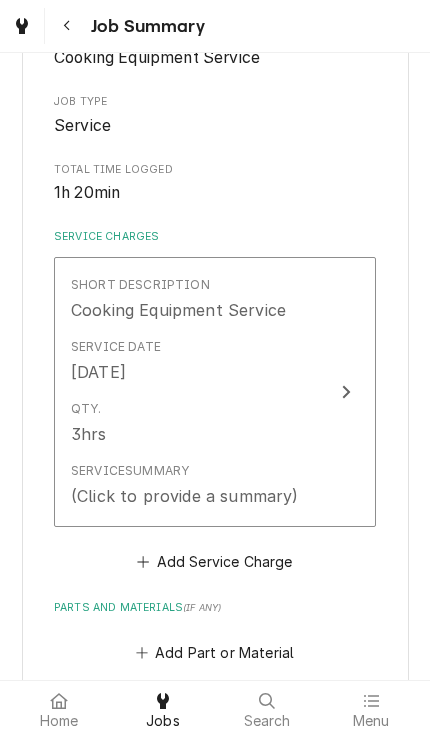 scroll, scrollTop: 352, scrollLeft: 0, axis: vertical 